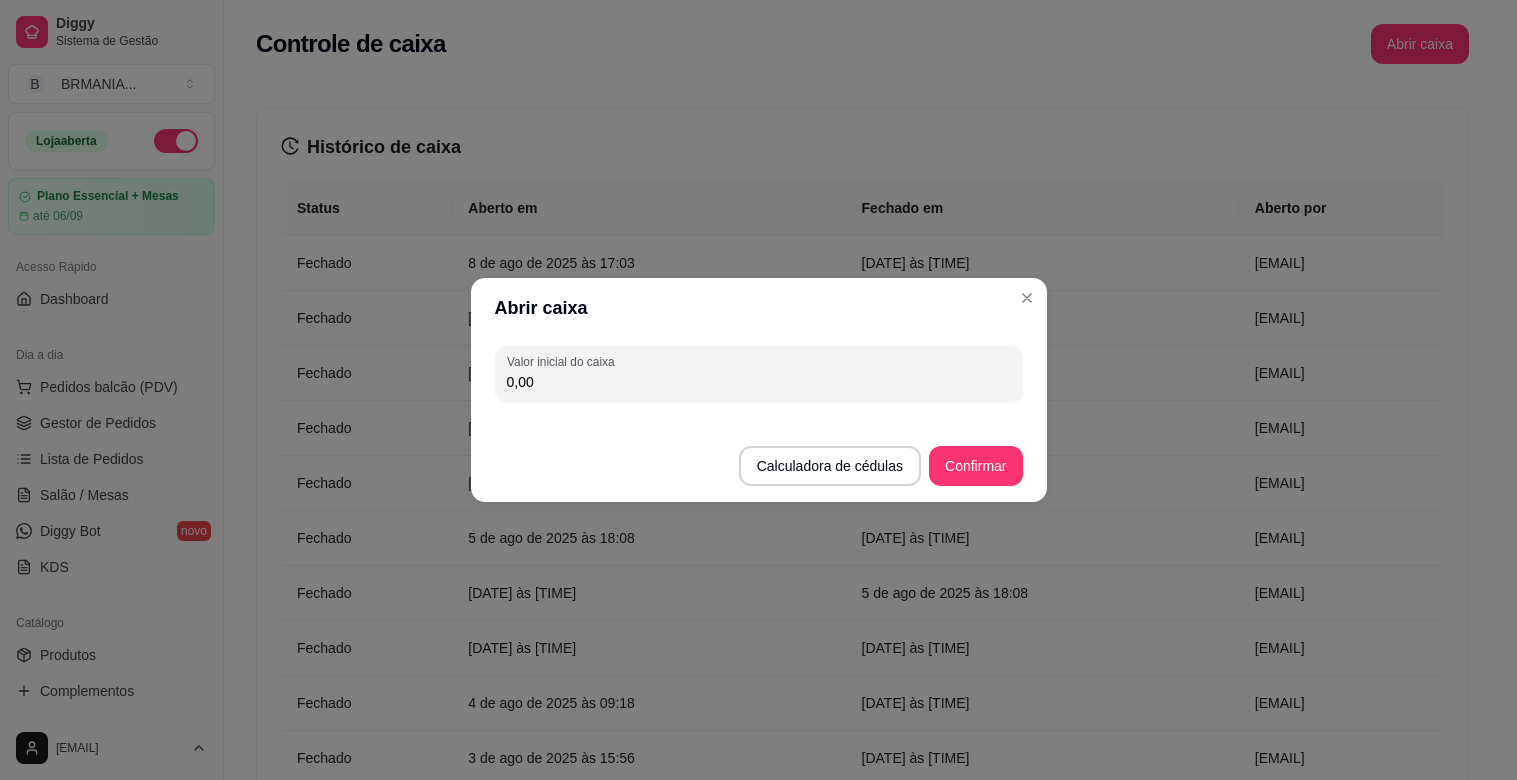 scroll, scrollTop: 0, scrollLeft: 0, axis: both 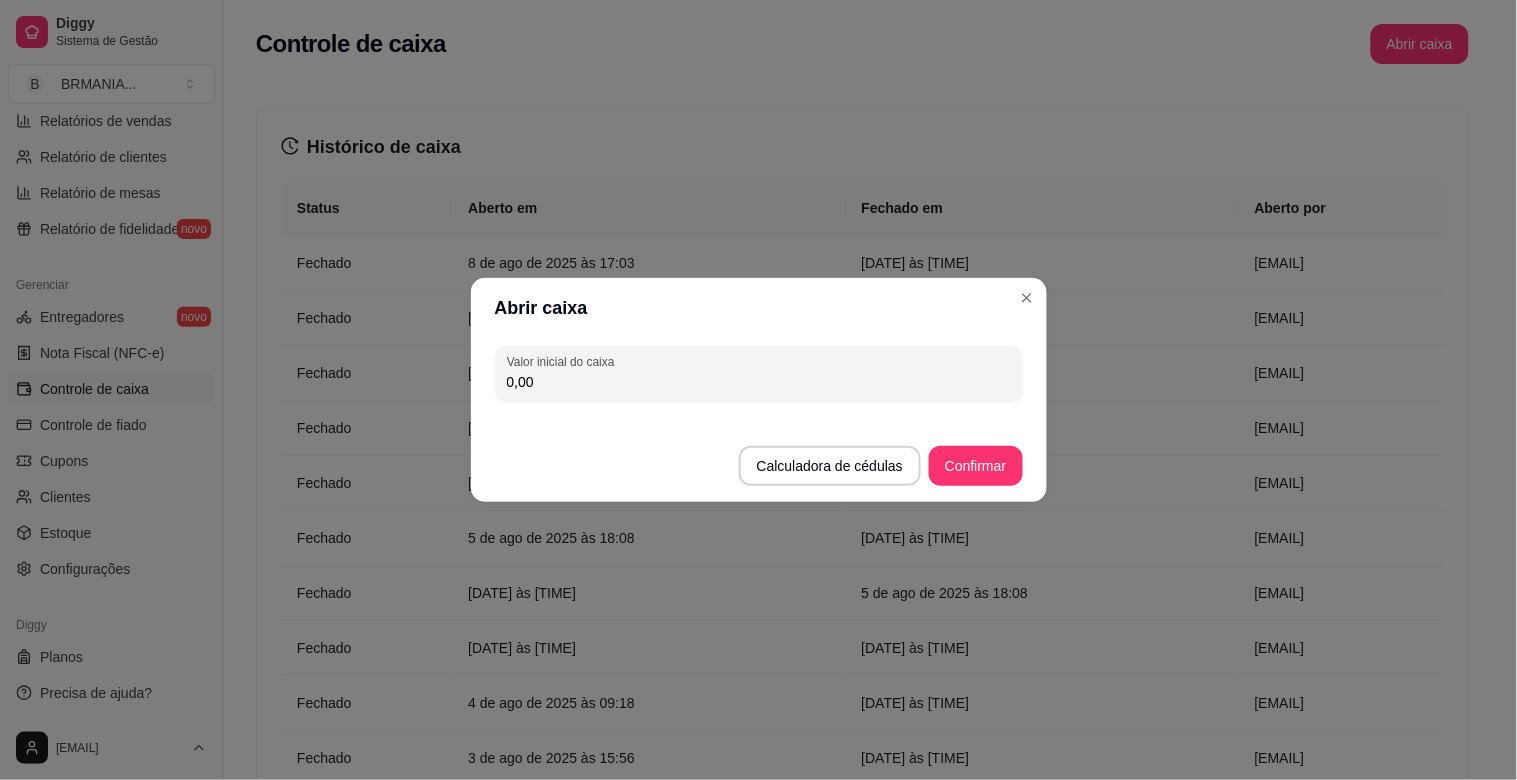 click on "0,00" at bounding box center [759, 382] 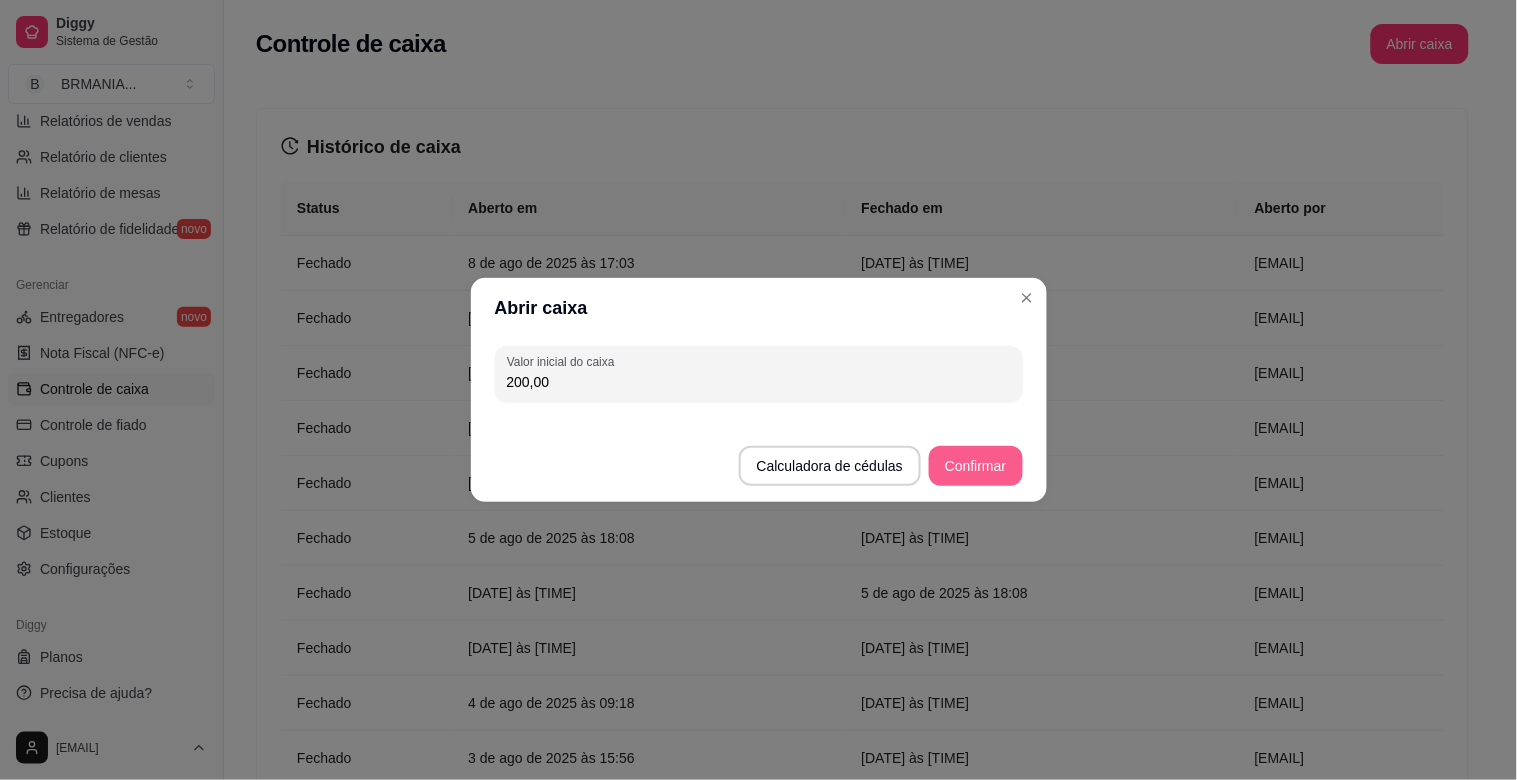 type on "200,00" 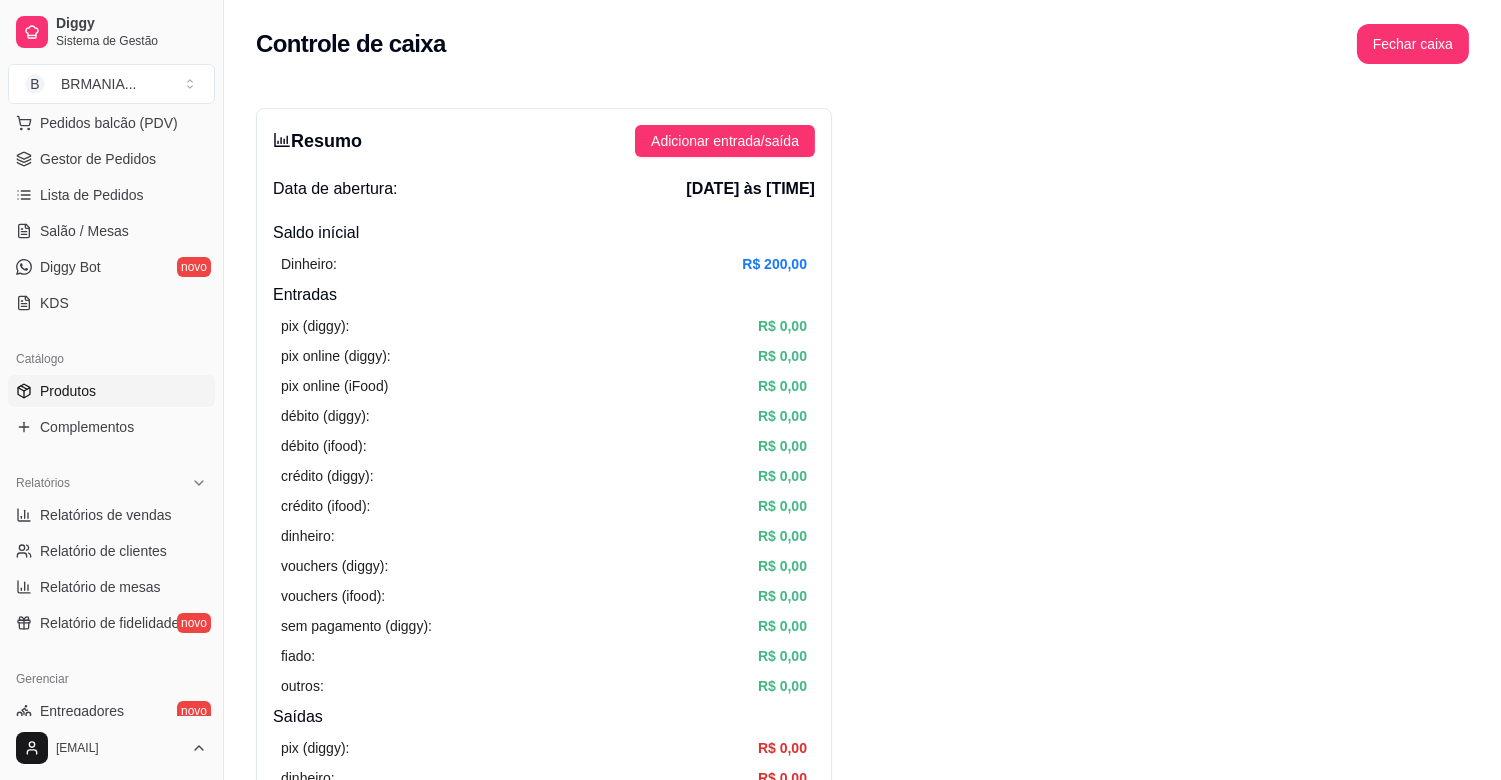 scroll, scrollTop: 262, scrollLeft: 0, axis: vertical 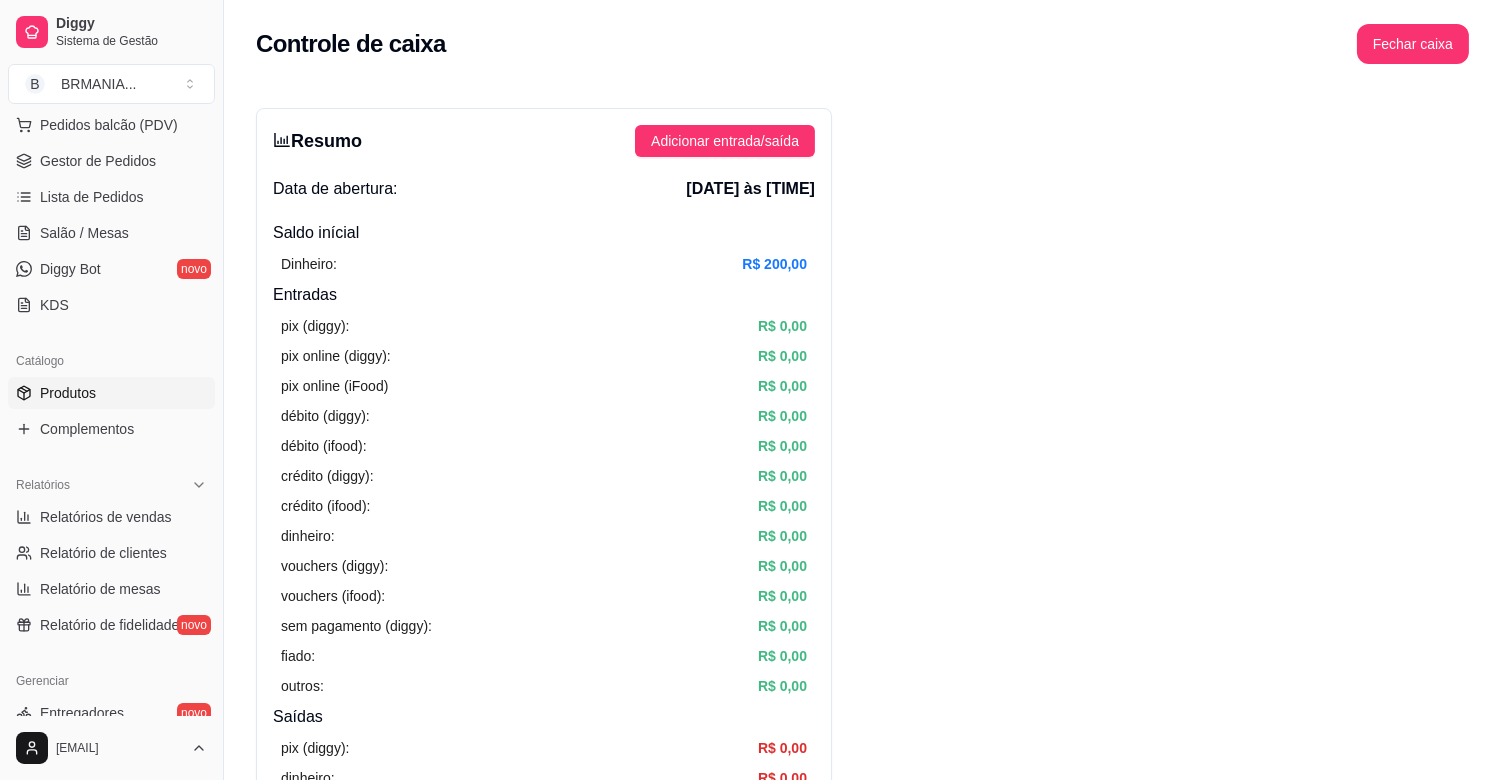 click on "Produtos" at bounding box center [68, 393] 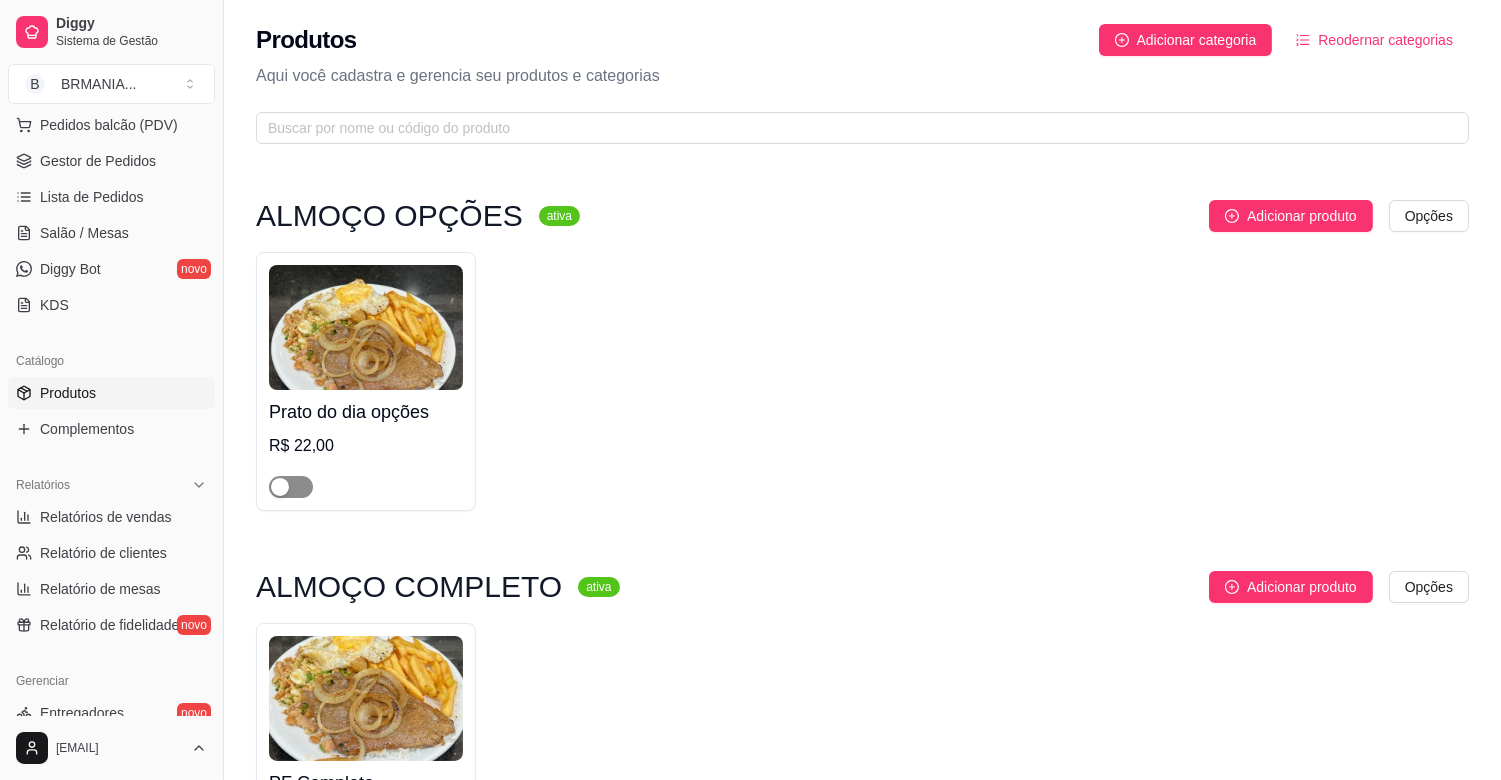 click at bounding box center [280, 487] 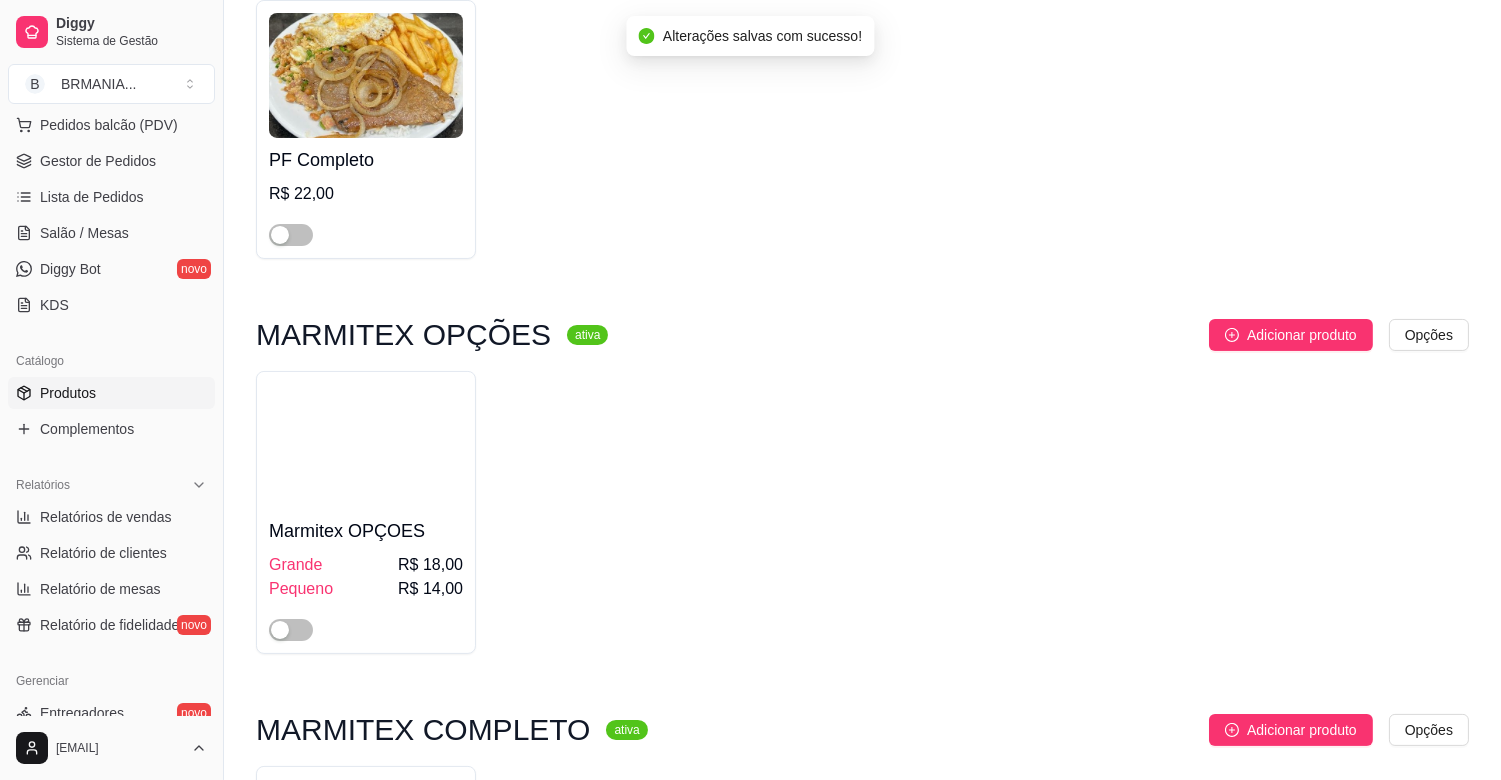 scroll, scrollTop: 758, scrollLeft: 0, axis: vertical 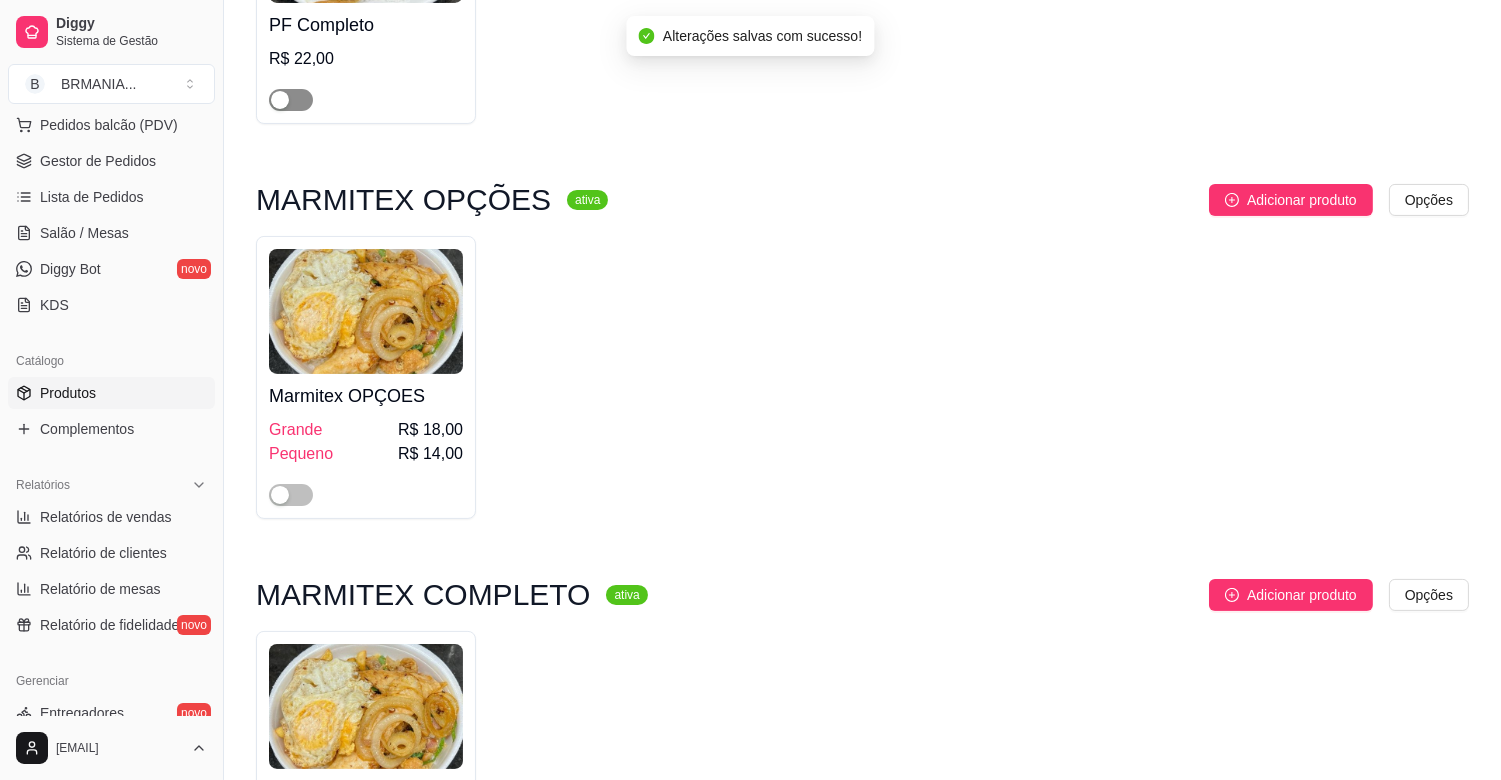 click at bounding box center (291, 100) 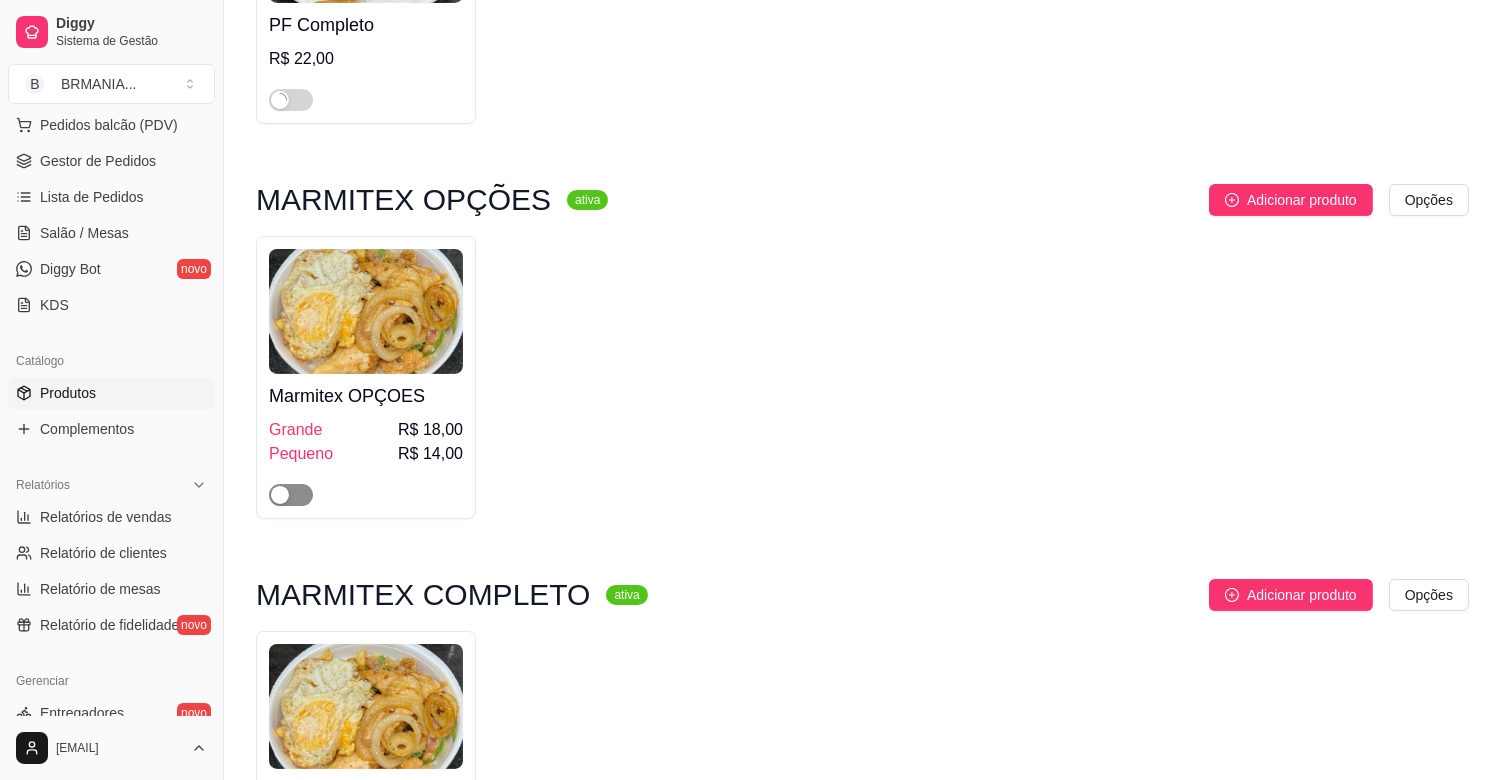 click at bounding box center (291, 495) 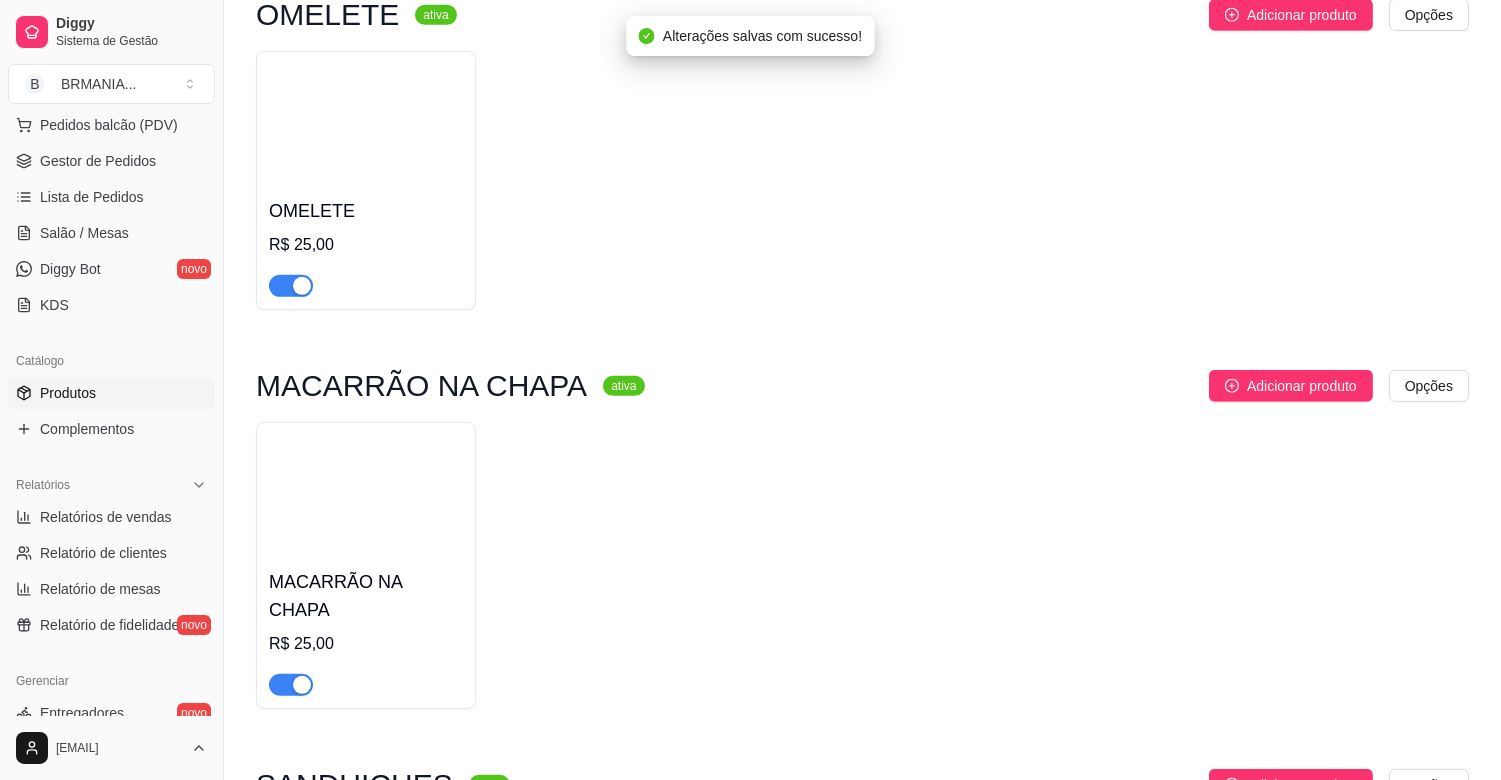 scroll, scrollTop: 1435, scrollLeft: 0, axis: vertical 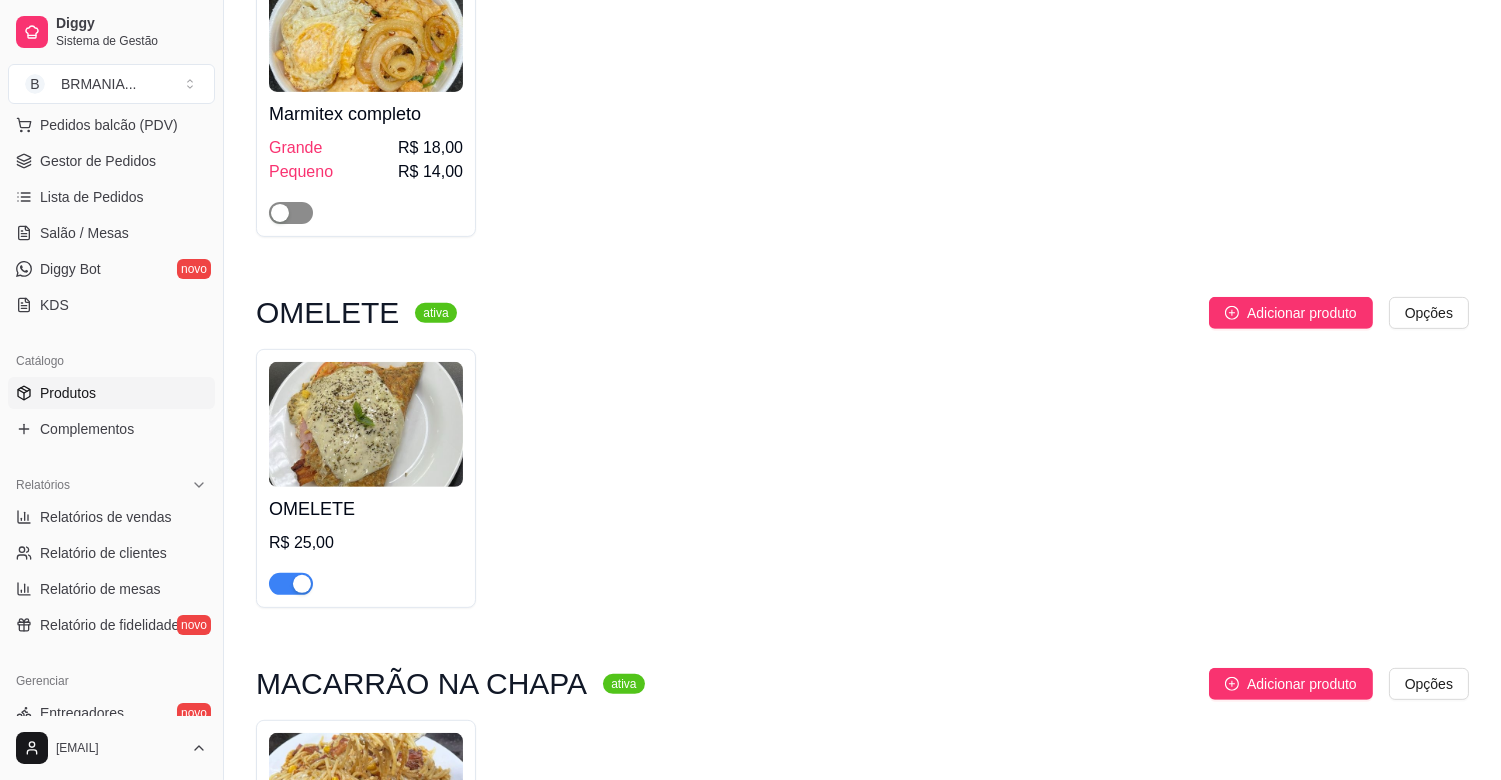 click at bounding box center (291, 213) 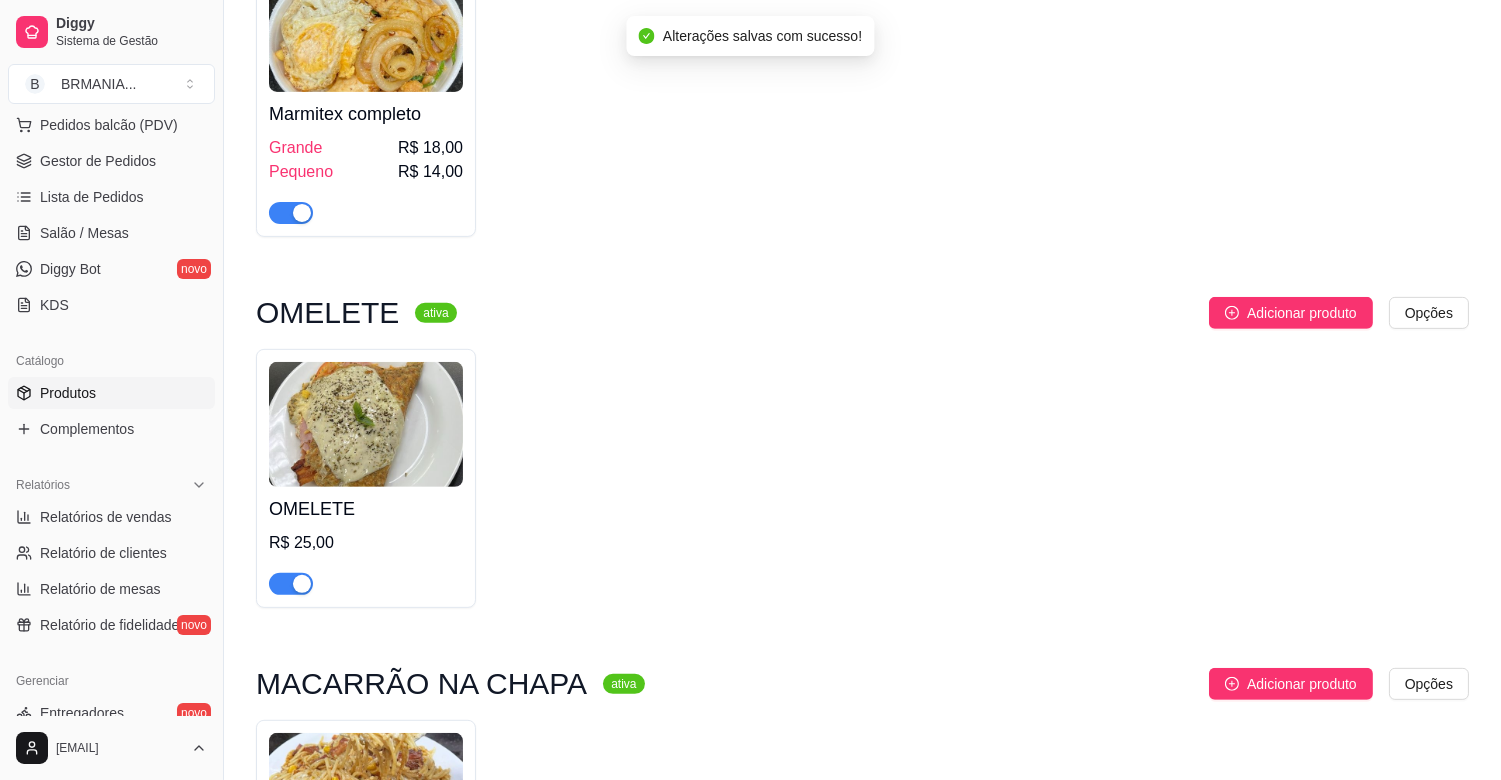 click at bounding box center [302, 584] 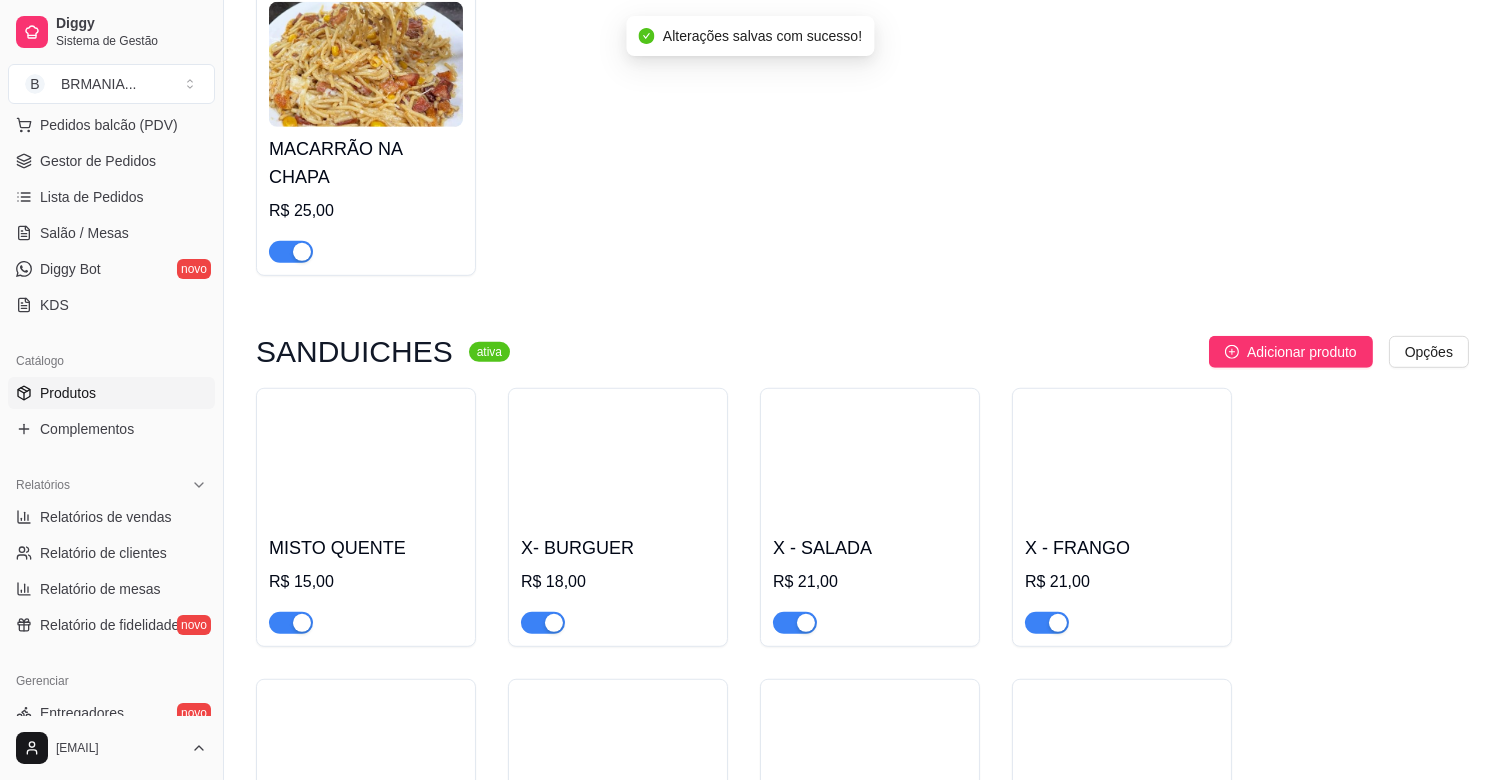 scroll, scrollTop: 2194, scrollLeft: 0, axis: vertical 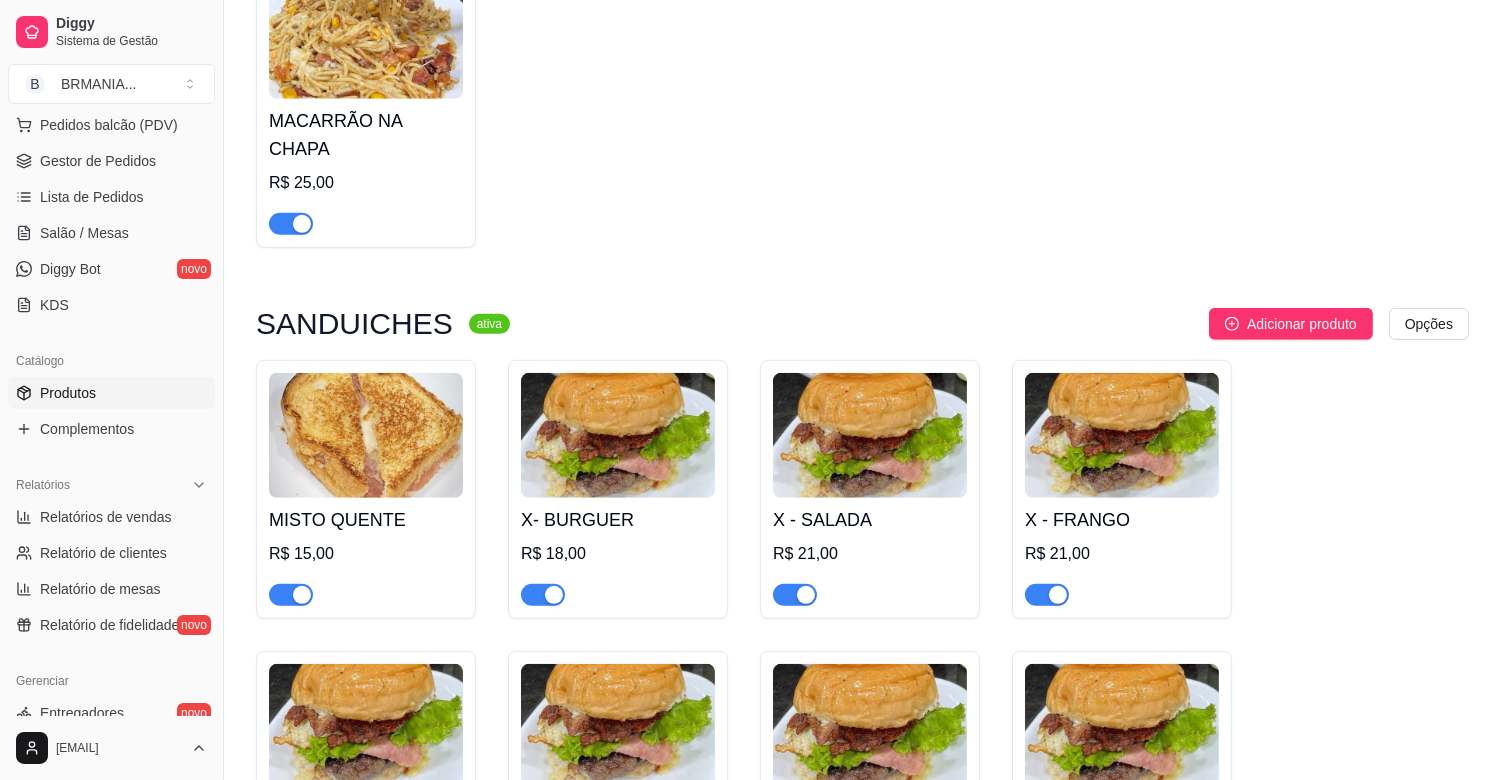 click at bounding box center [302, 224] 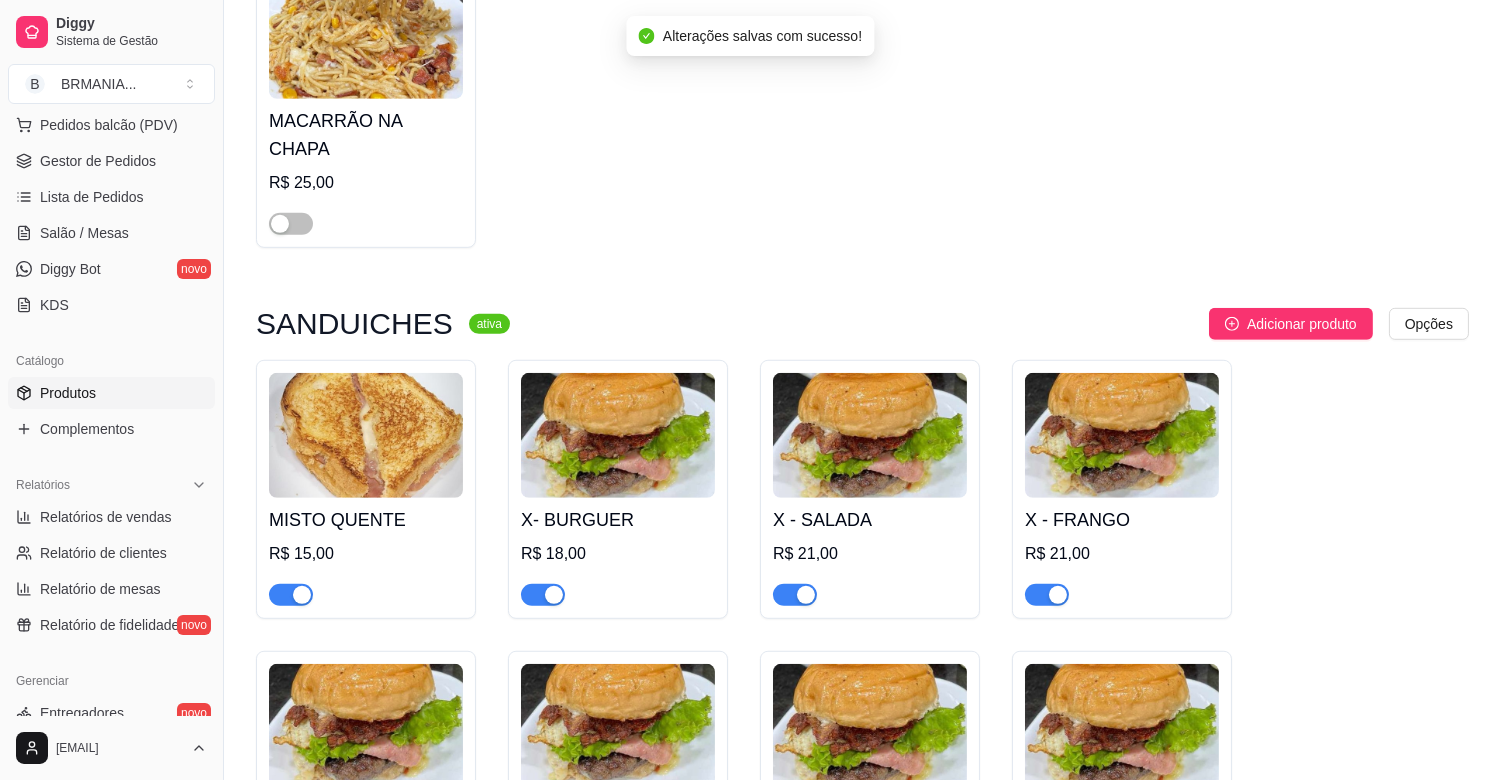 click at bounding box center (302, 595) 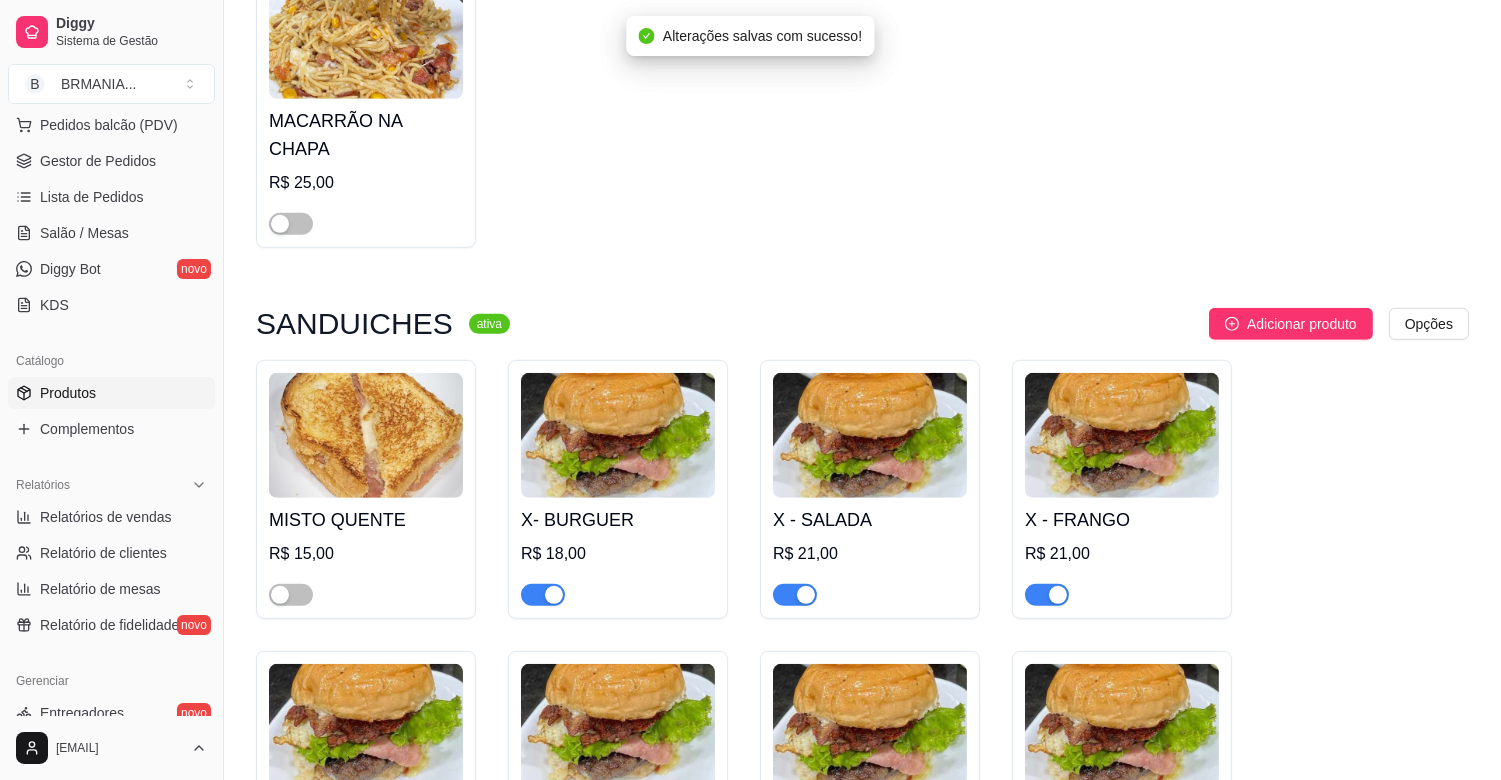 click at bounding box center [554, 595] 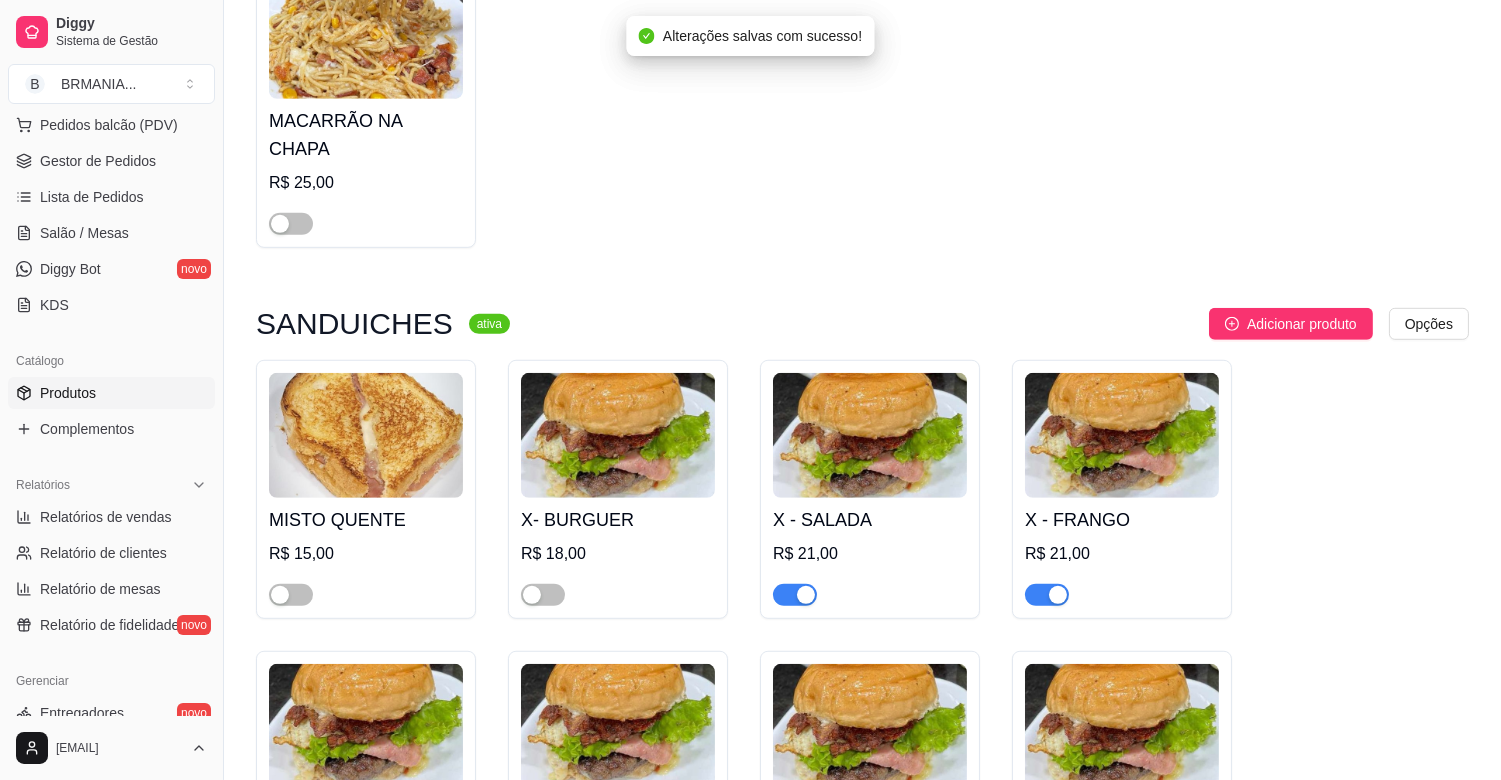 click at bounding box center (806, 595) 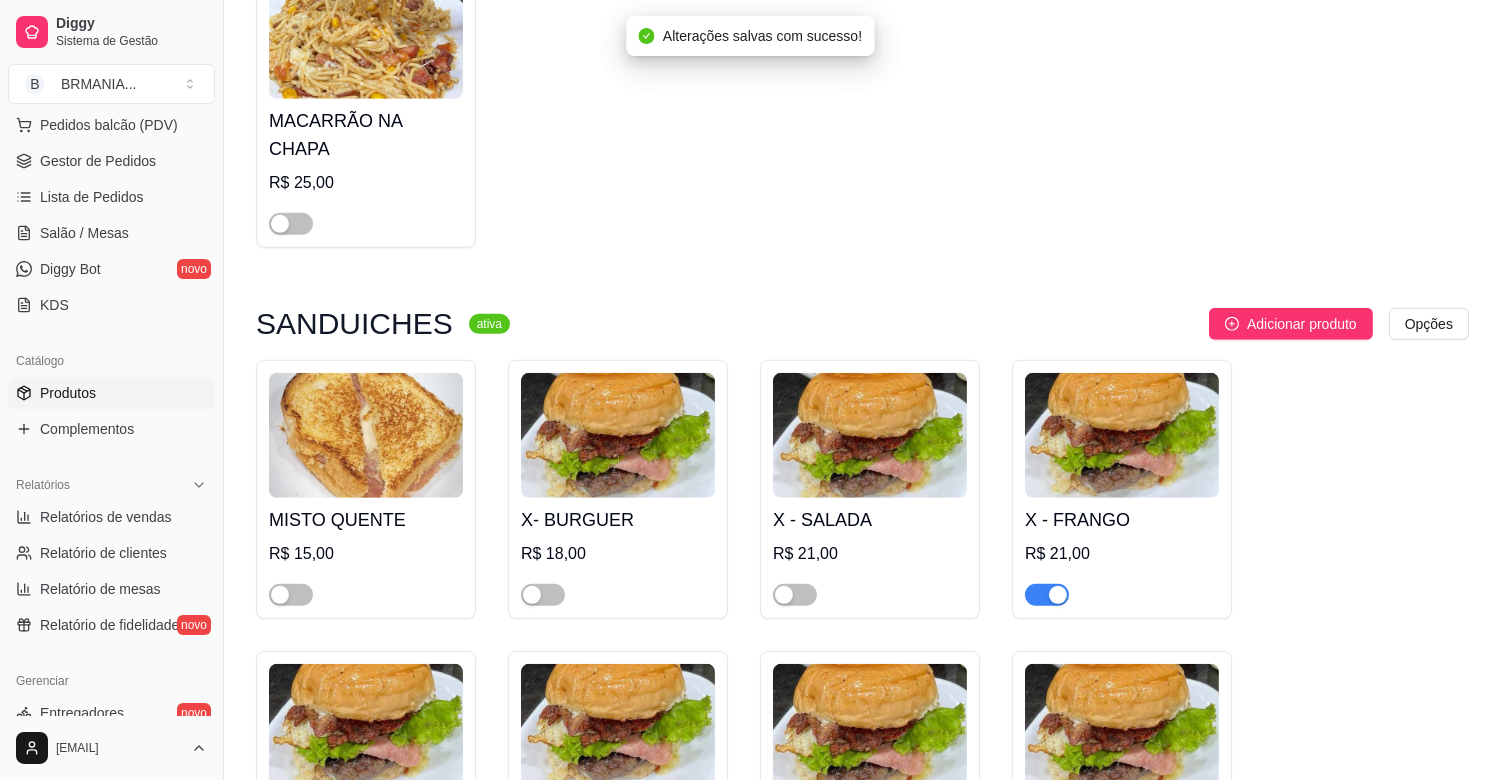 click at bounding box center (1058, 595) 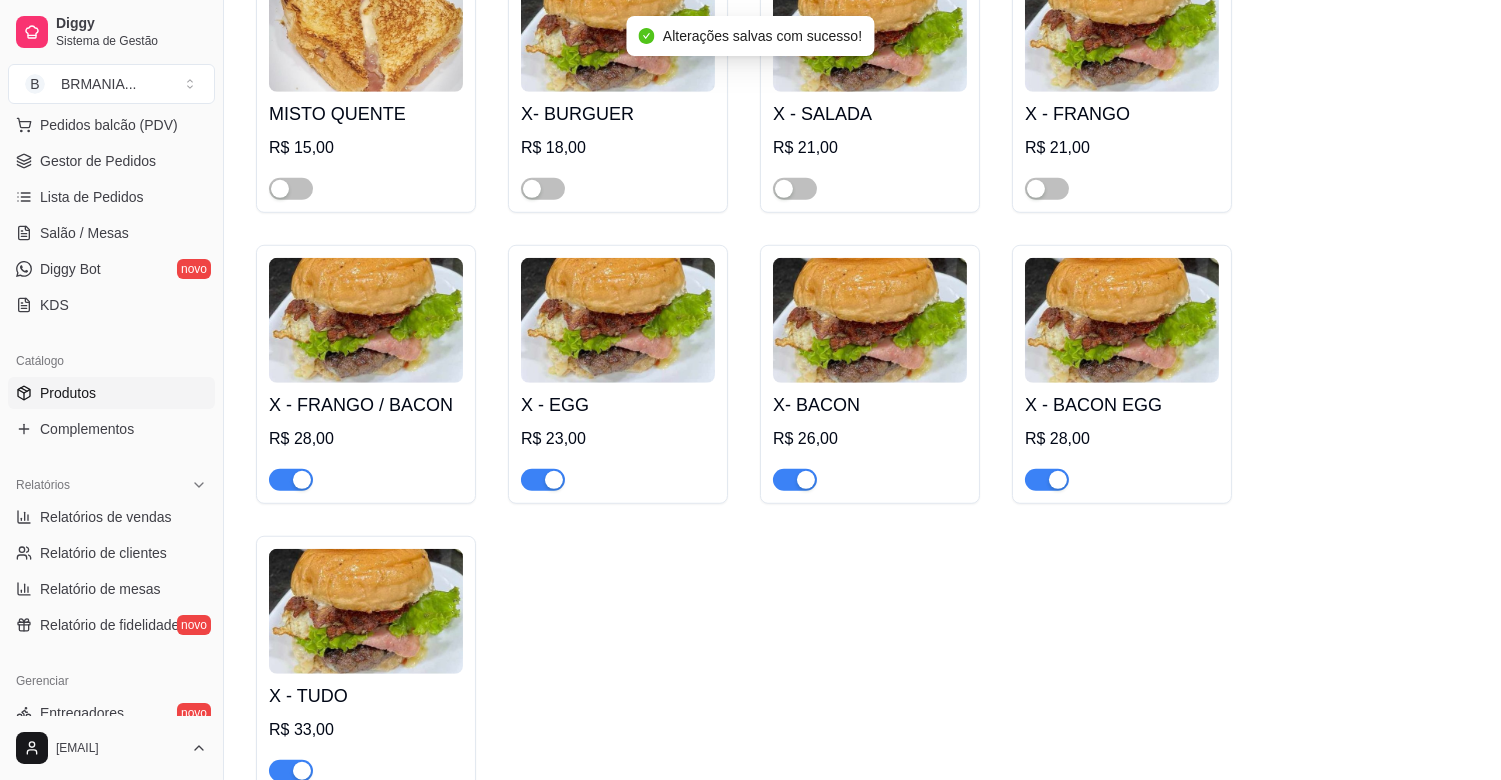 scroll, scrollTop: 2681, scrollLeft: 0, axis: vertical 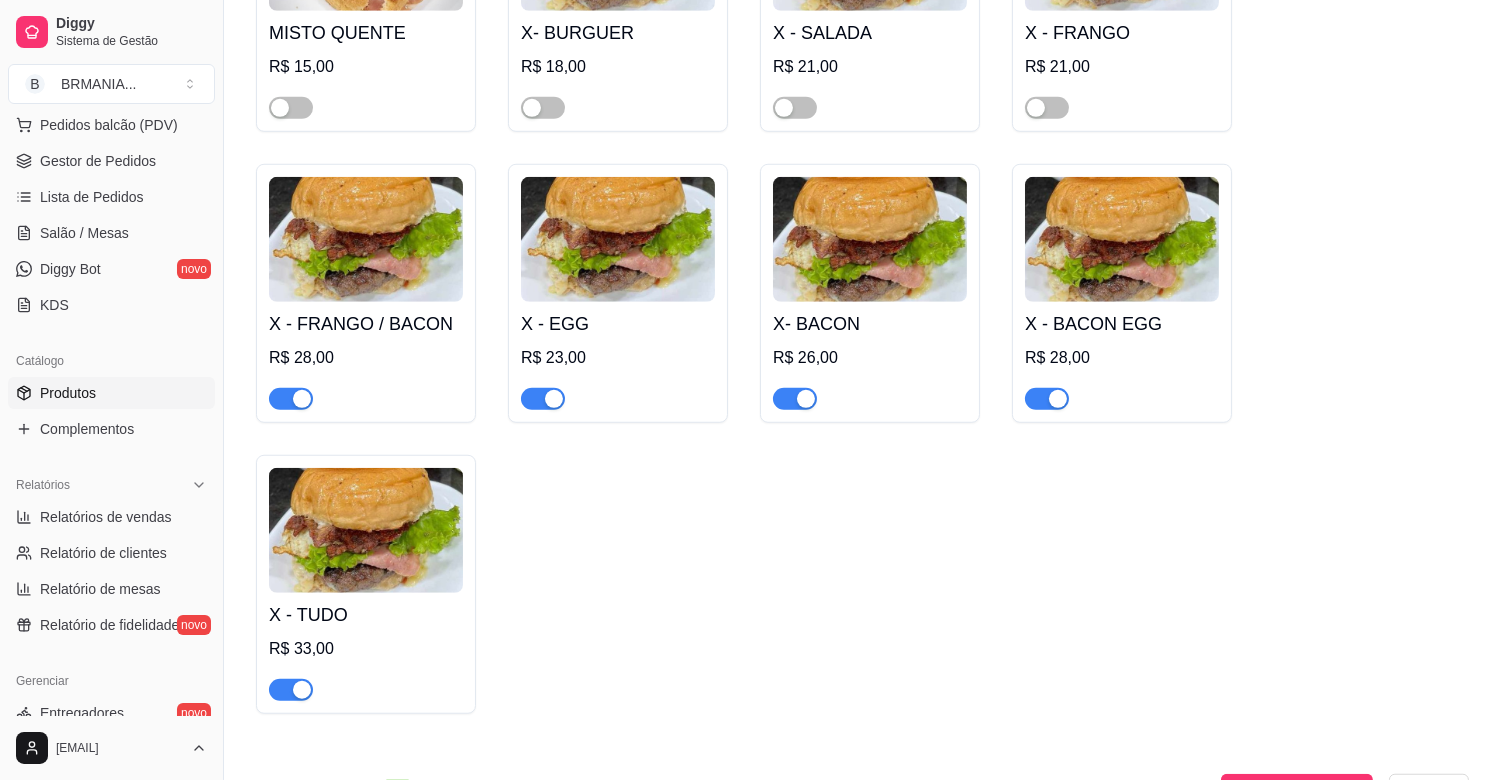 click at bounding box center [1058, 399] 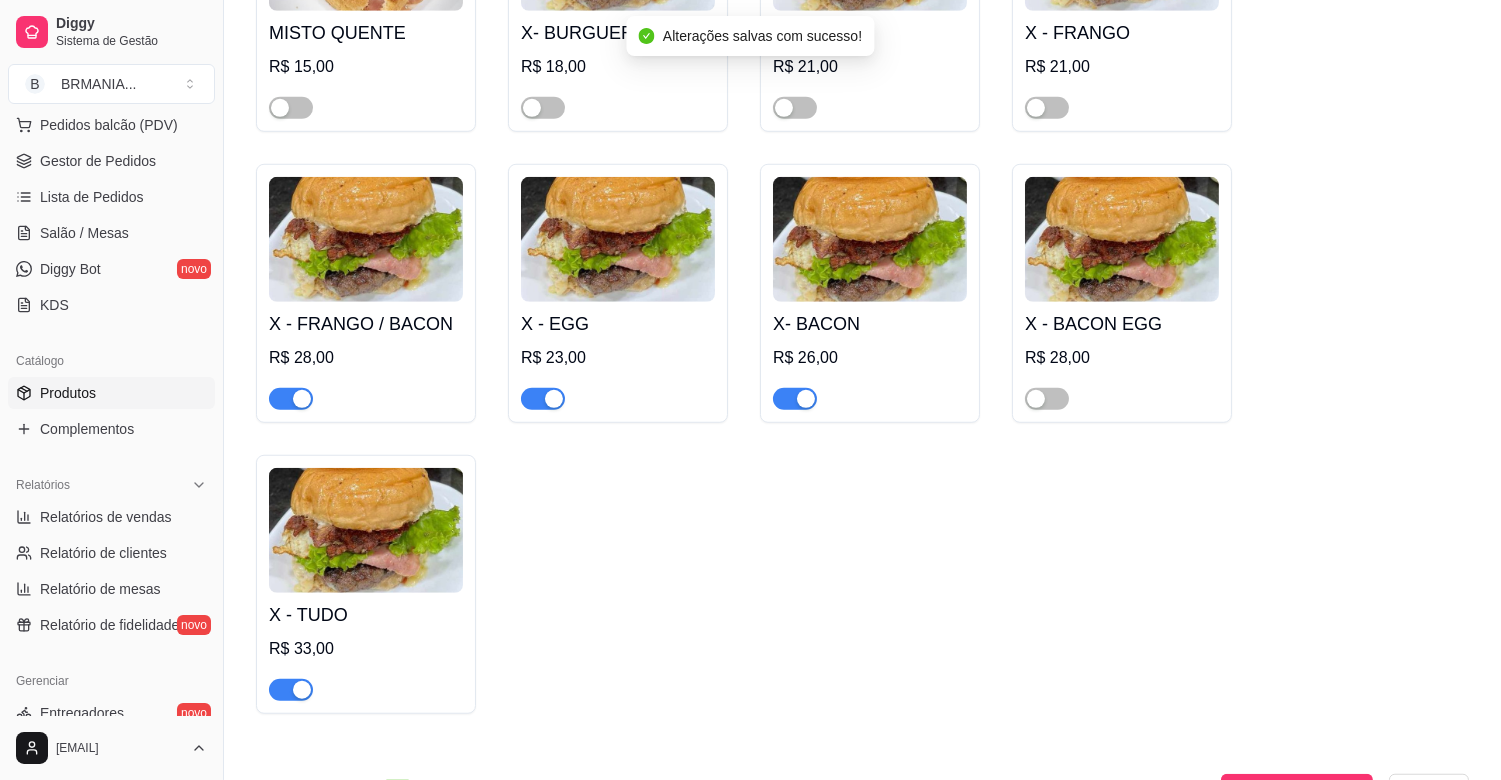 click at bounding box center [806, 399] 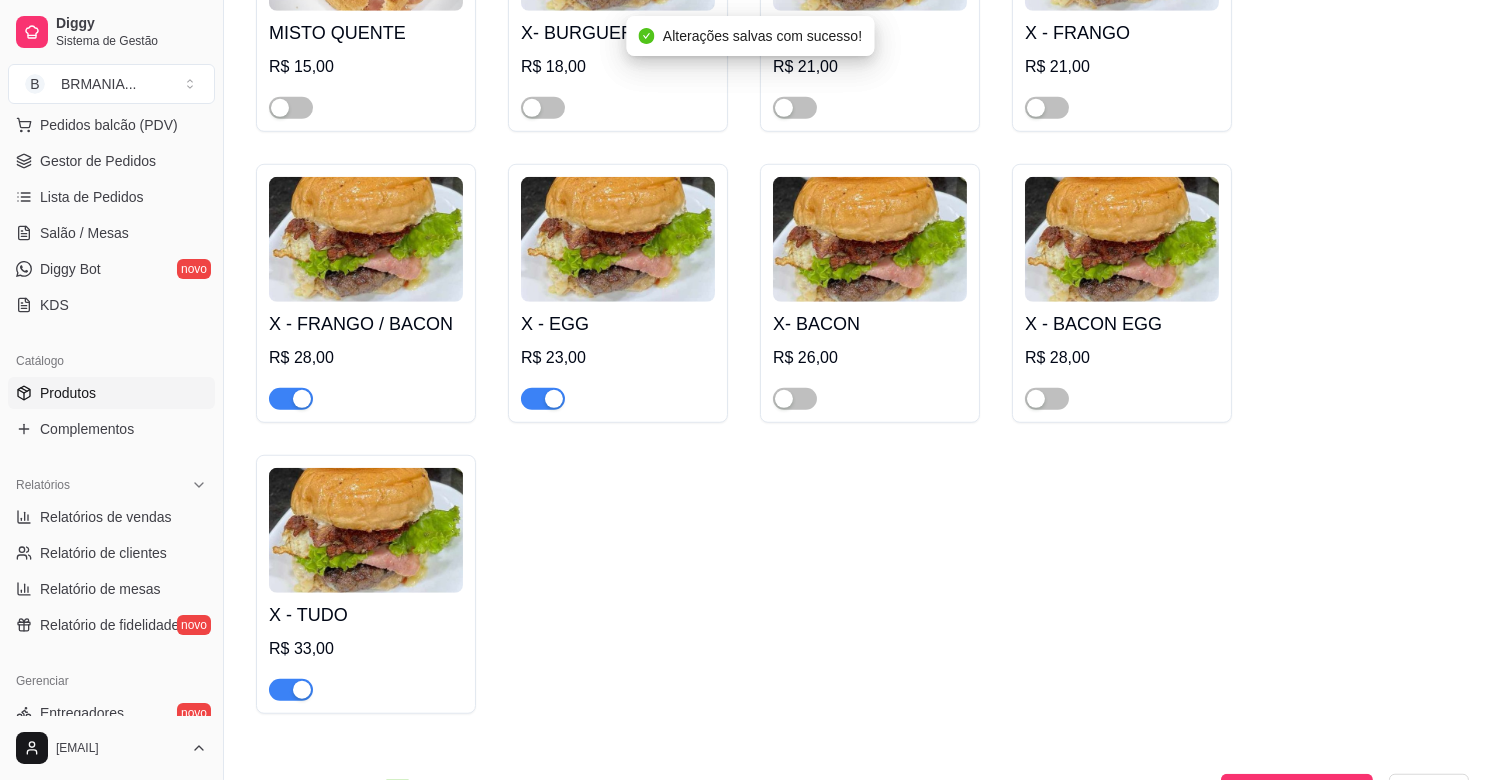 click at bounding box center [554, 399] 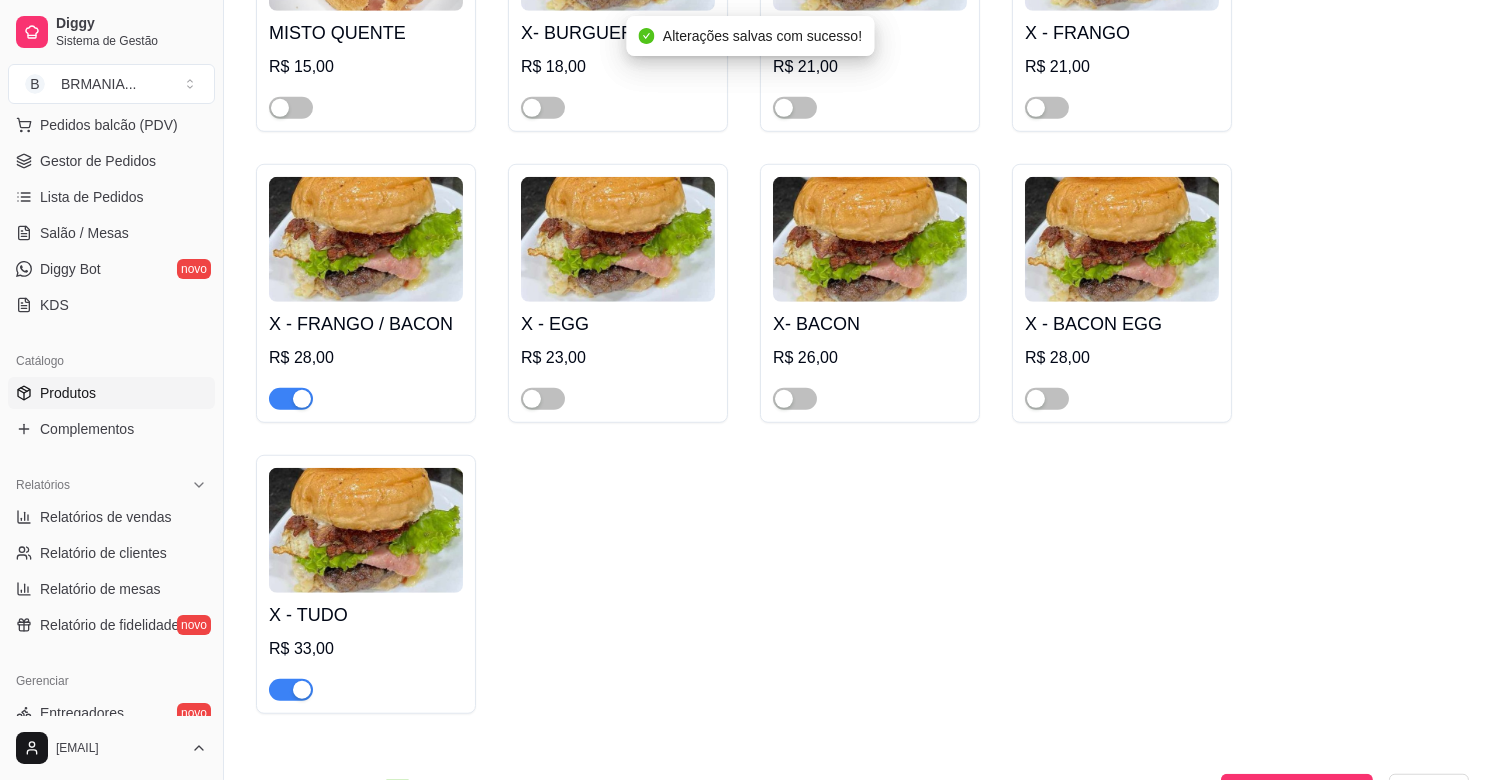 click at bounding box center (302, 399) 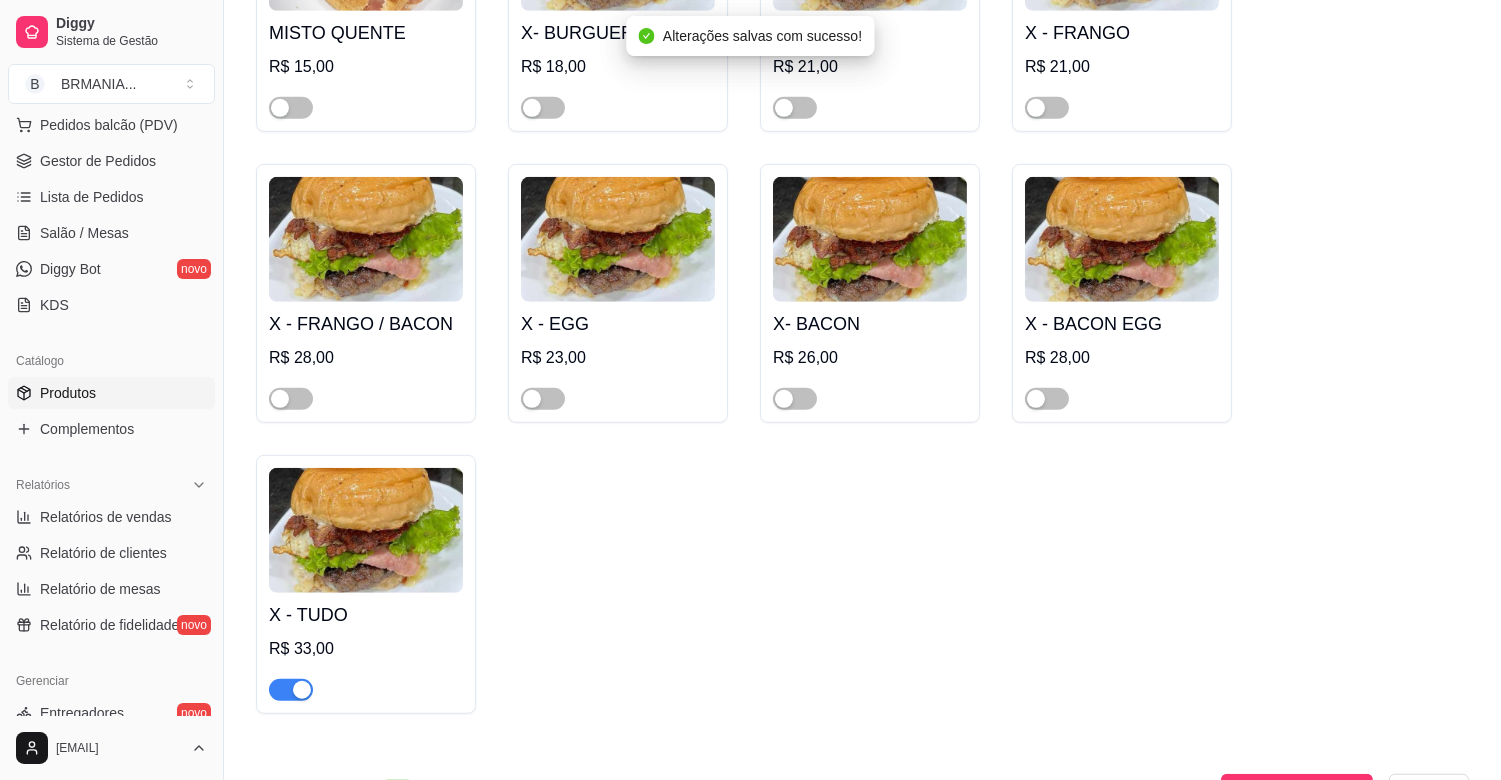 click at bounding box center (302, 690) 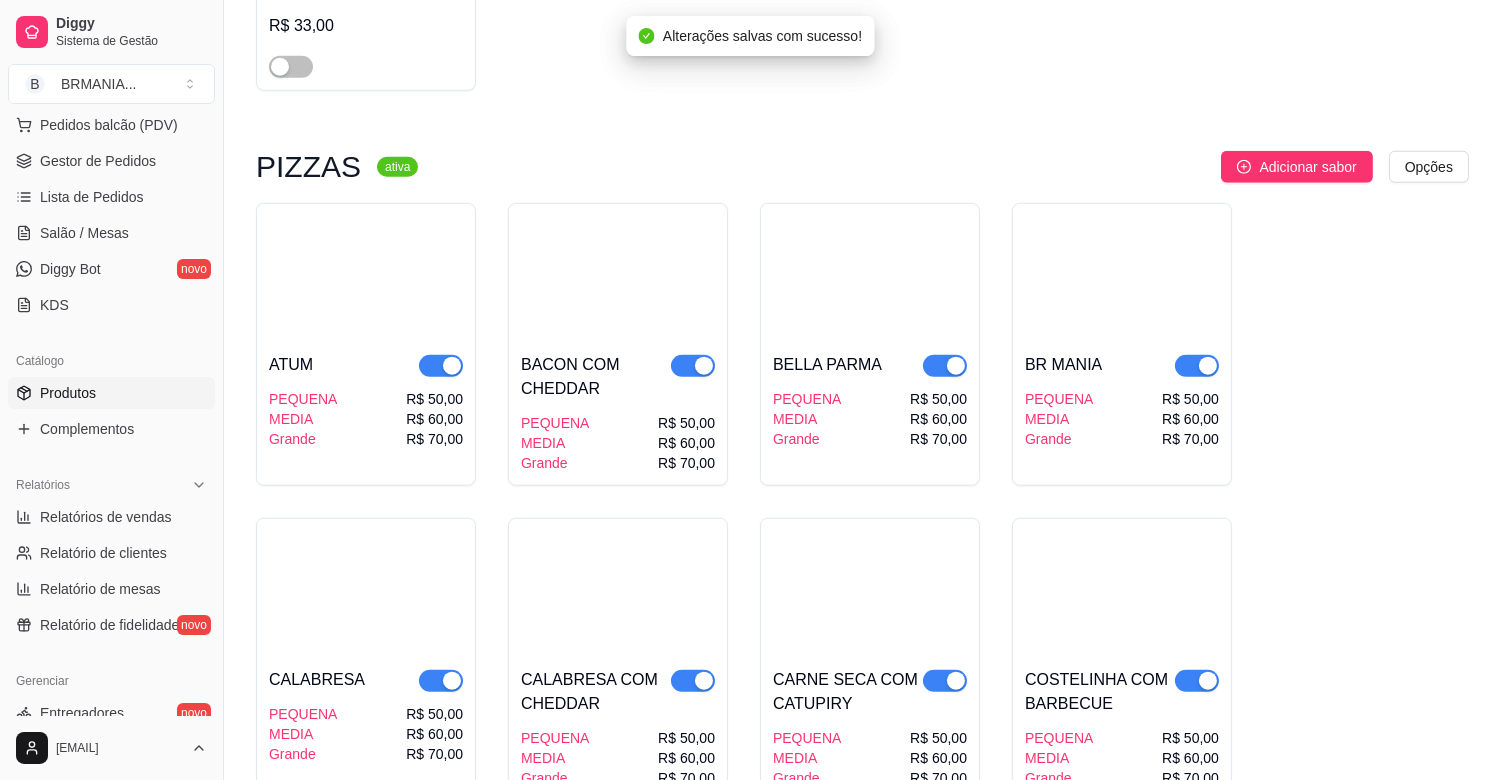 scroll, scrollTop: 3494, scrollLeft: 0, axis: vertical 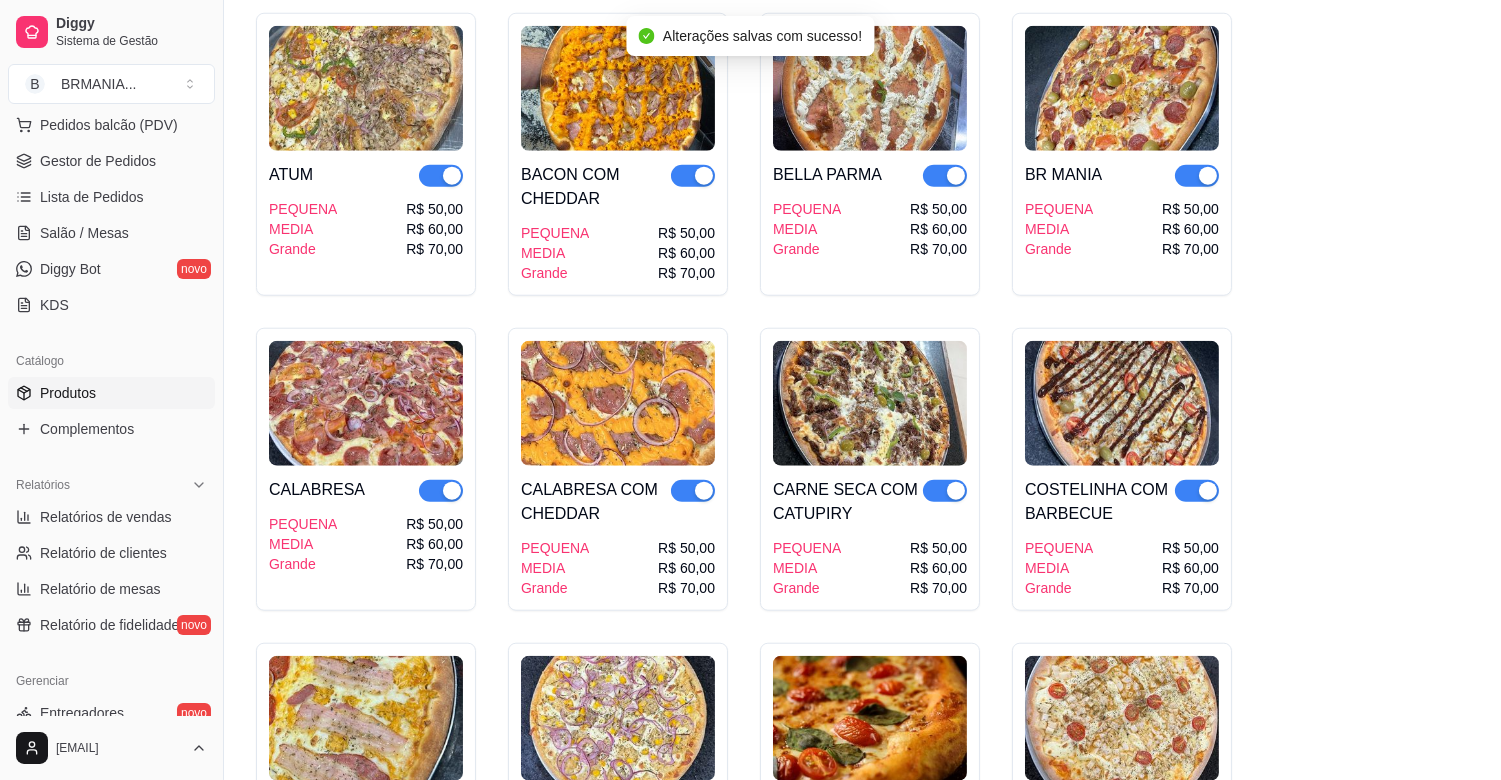 click at bounding box center [1208, 176] 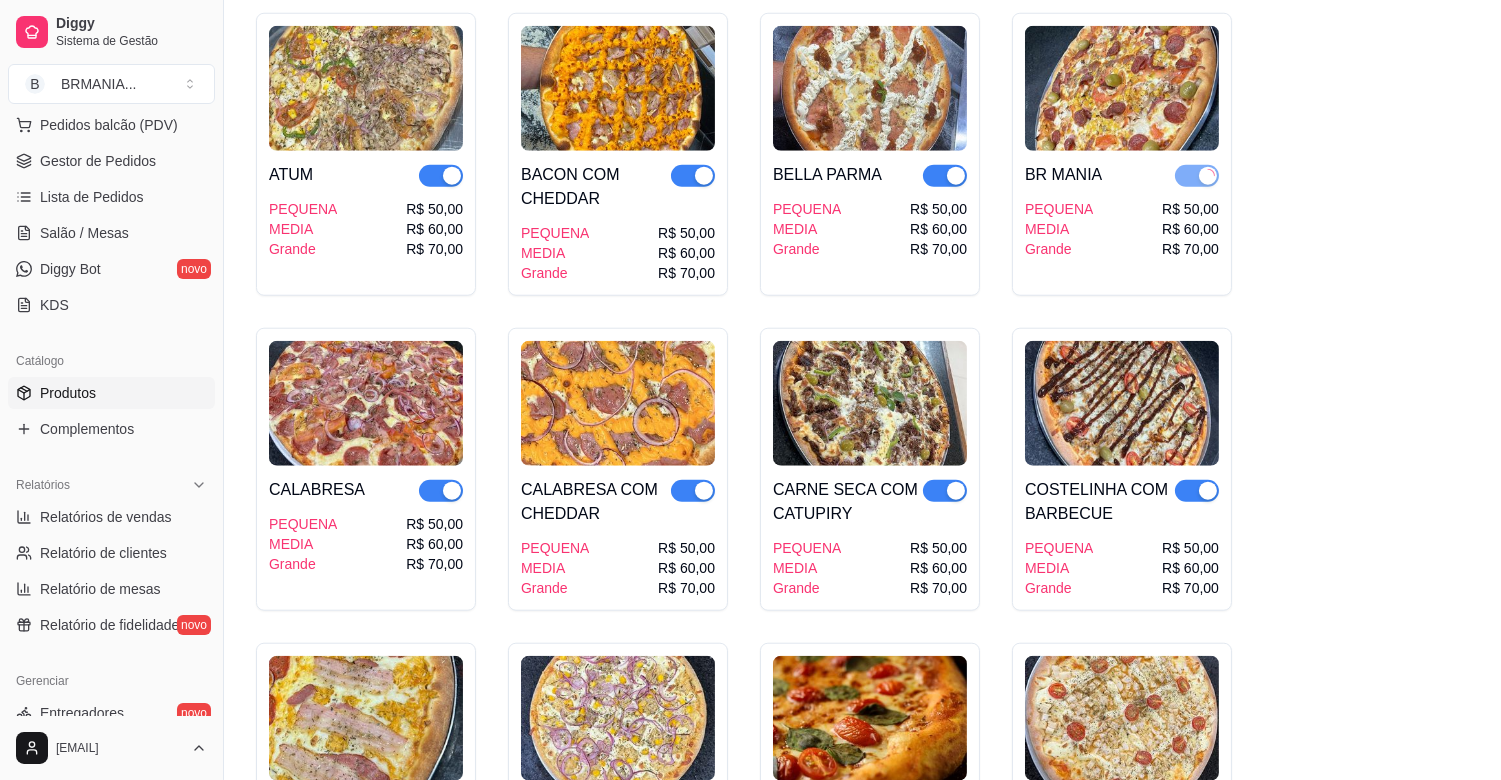 click at bounding box center (945, 176) 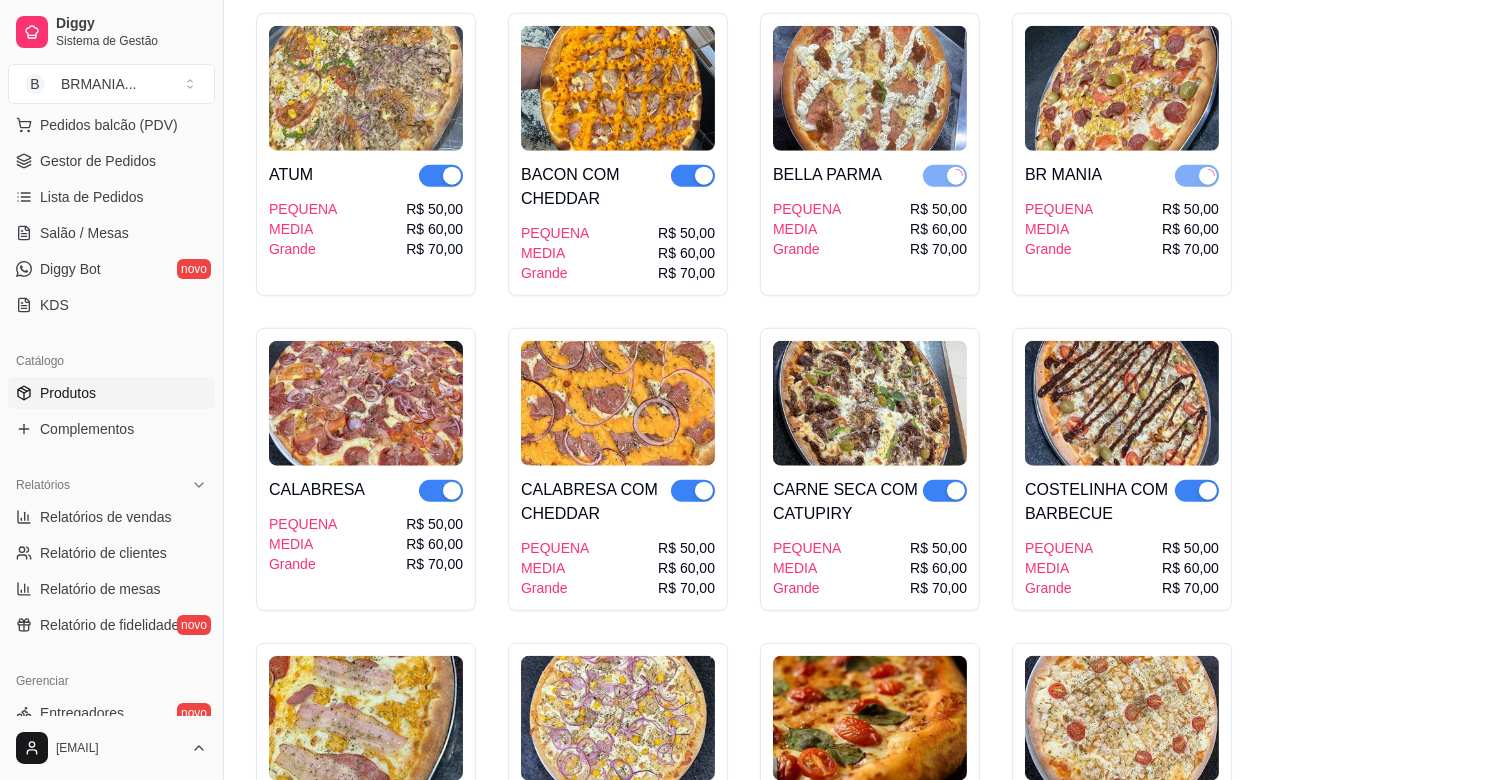 click at bounding box center [704, 176] 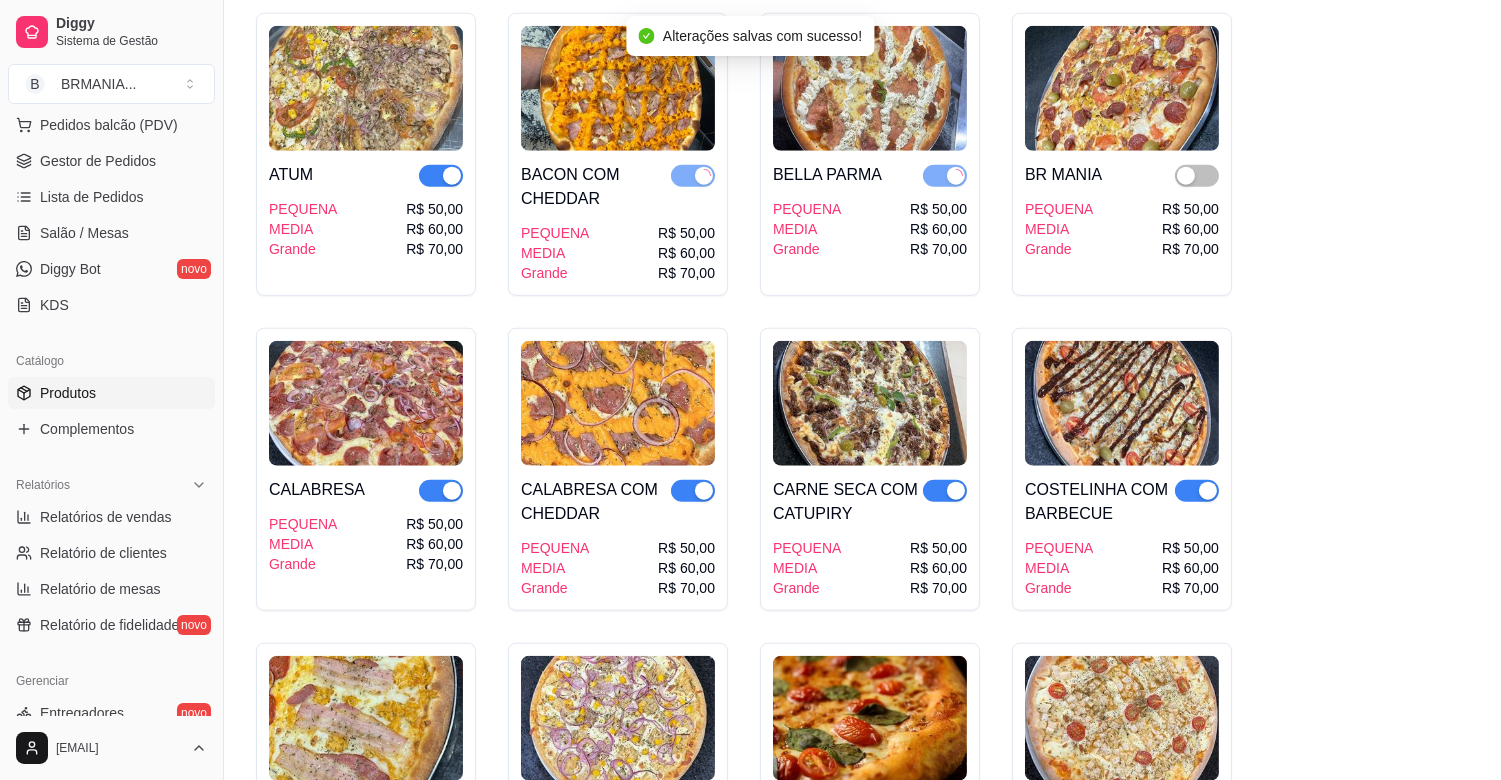 click at bounding box center (452, 176) 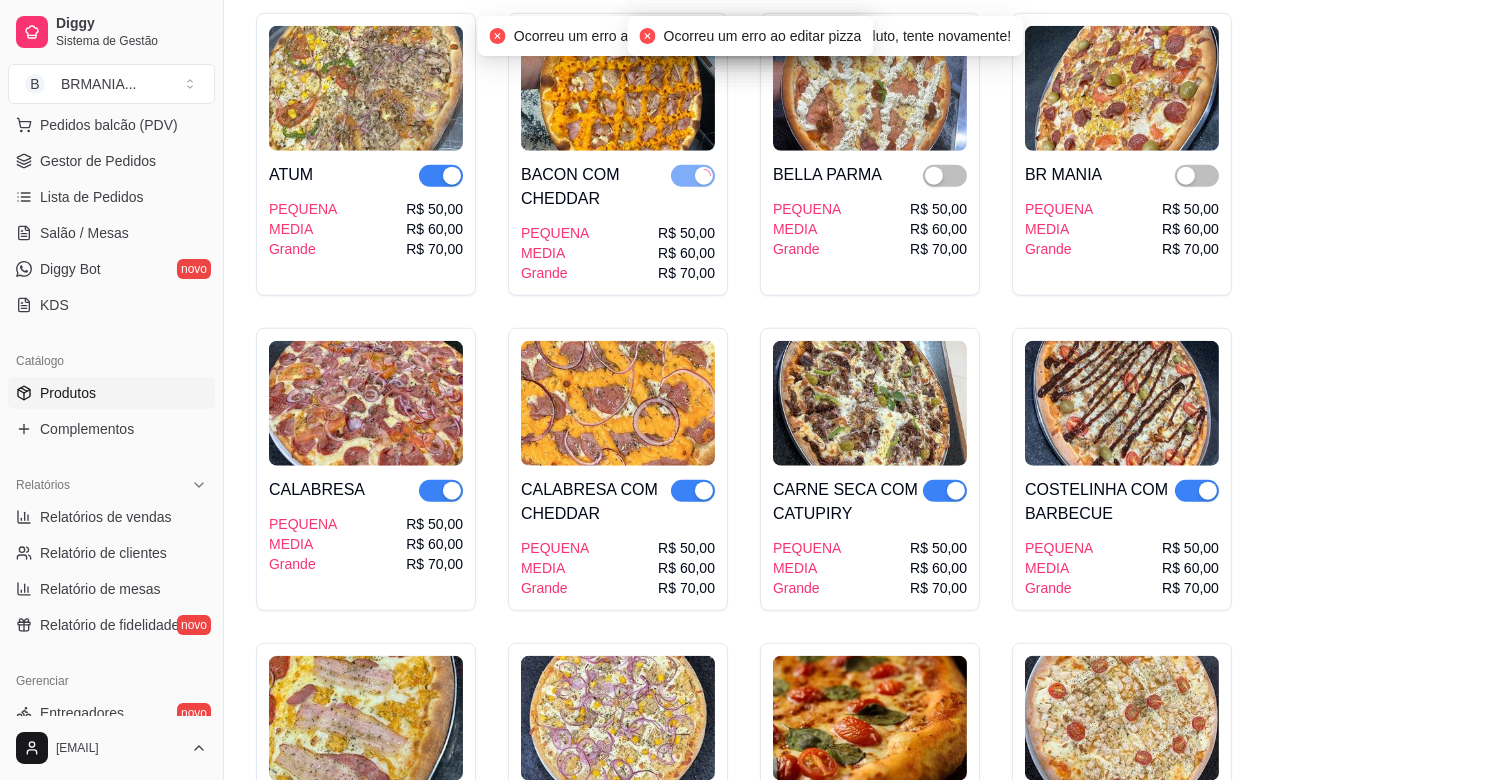 click at bounding box center [452, 491] 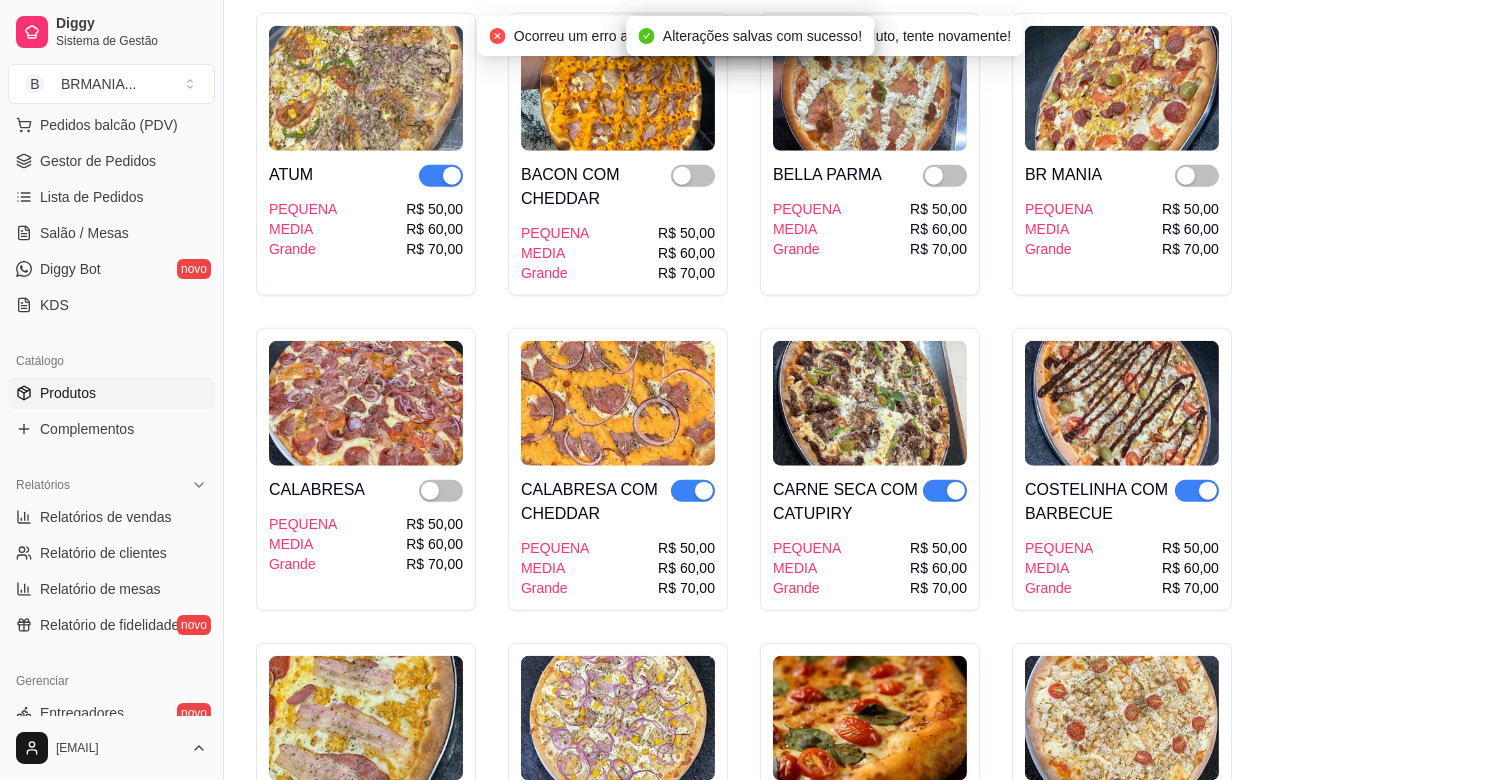 click at bounding box center (704, 491) 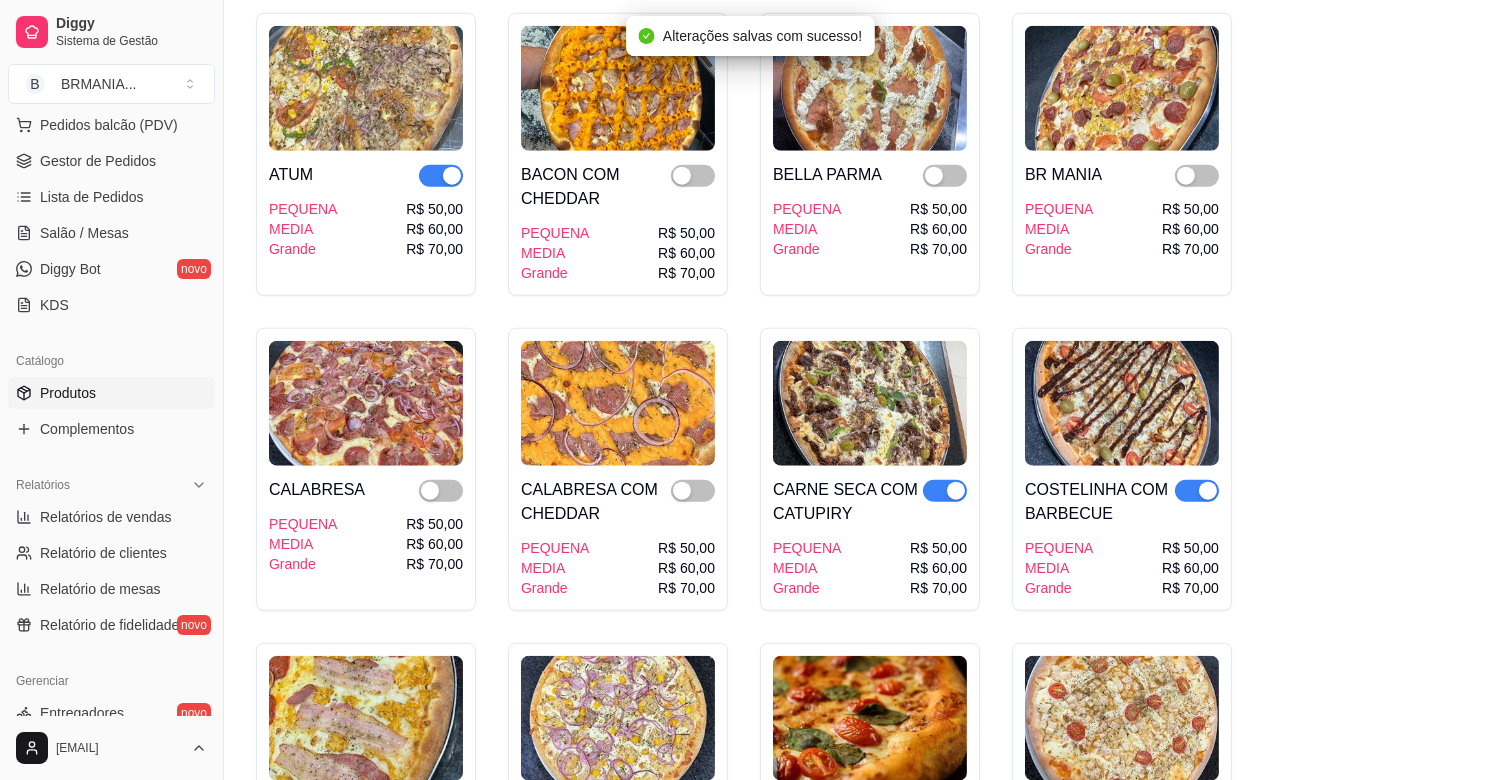 click at bounding box center (452, 176) 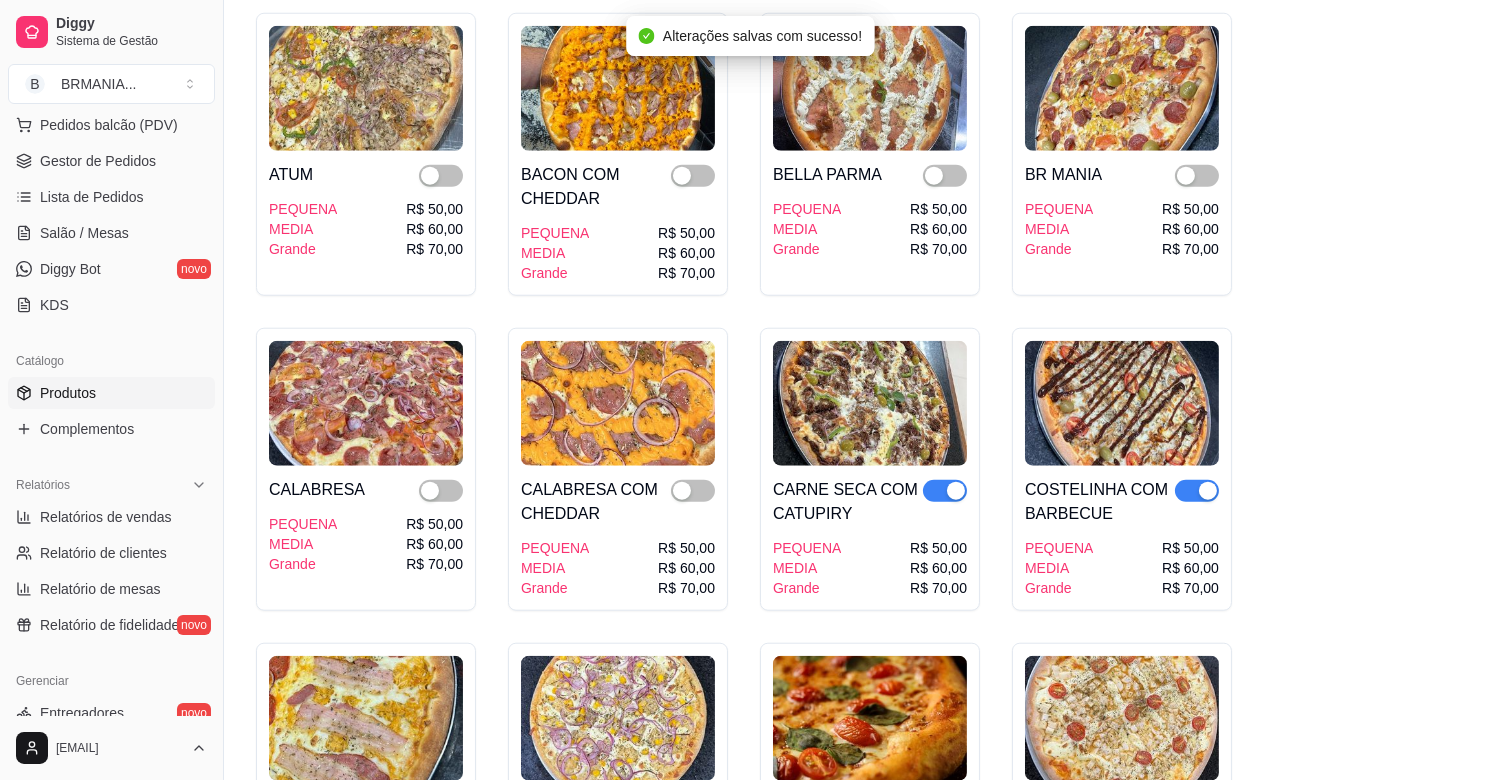 click at bounding box center [956, 491] 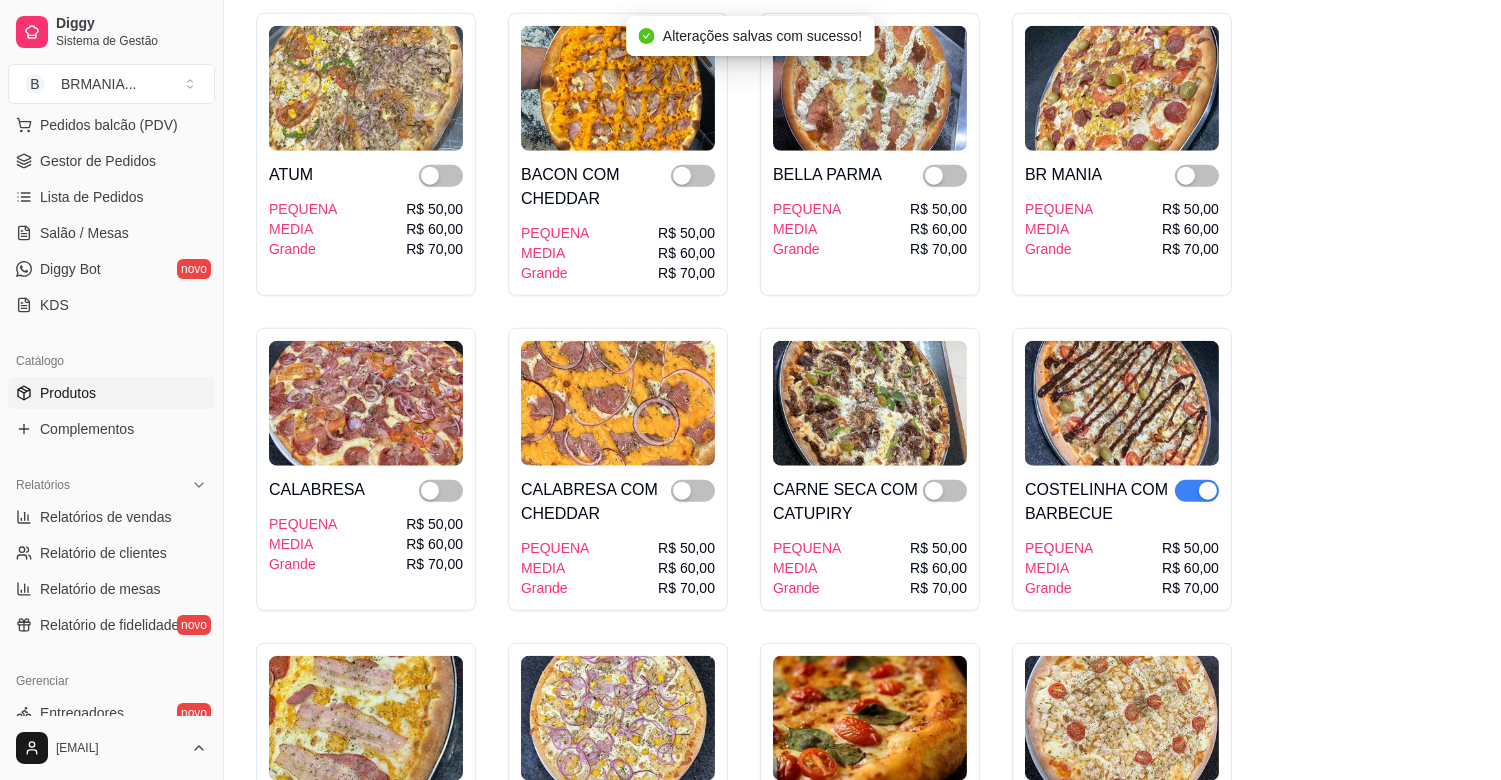 click at bounding box center [1208, 491] 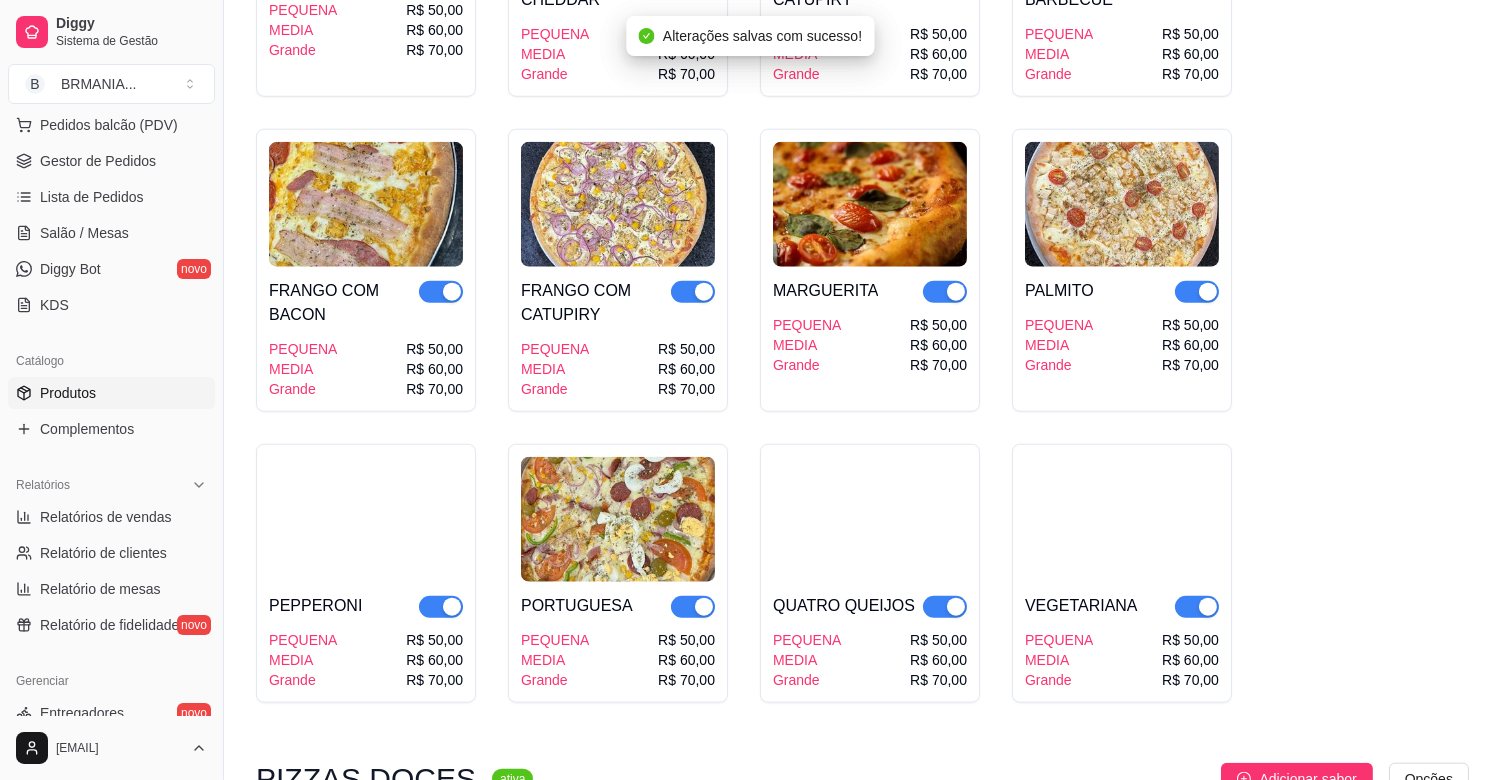 scroll, scrollTop: 4198, scrollLeft: 0, axis: vertical 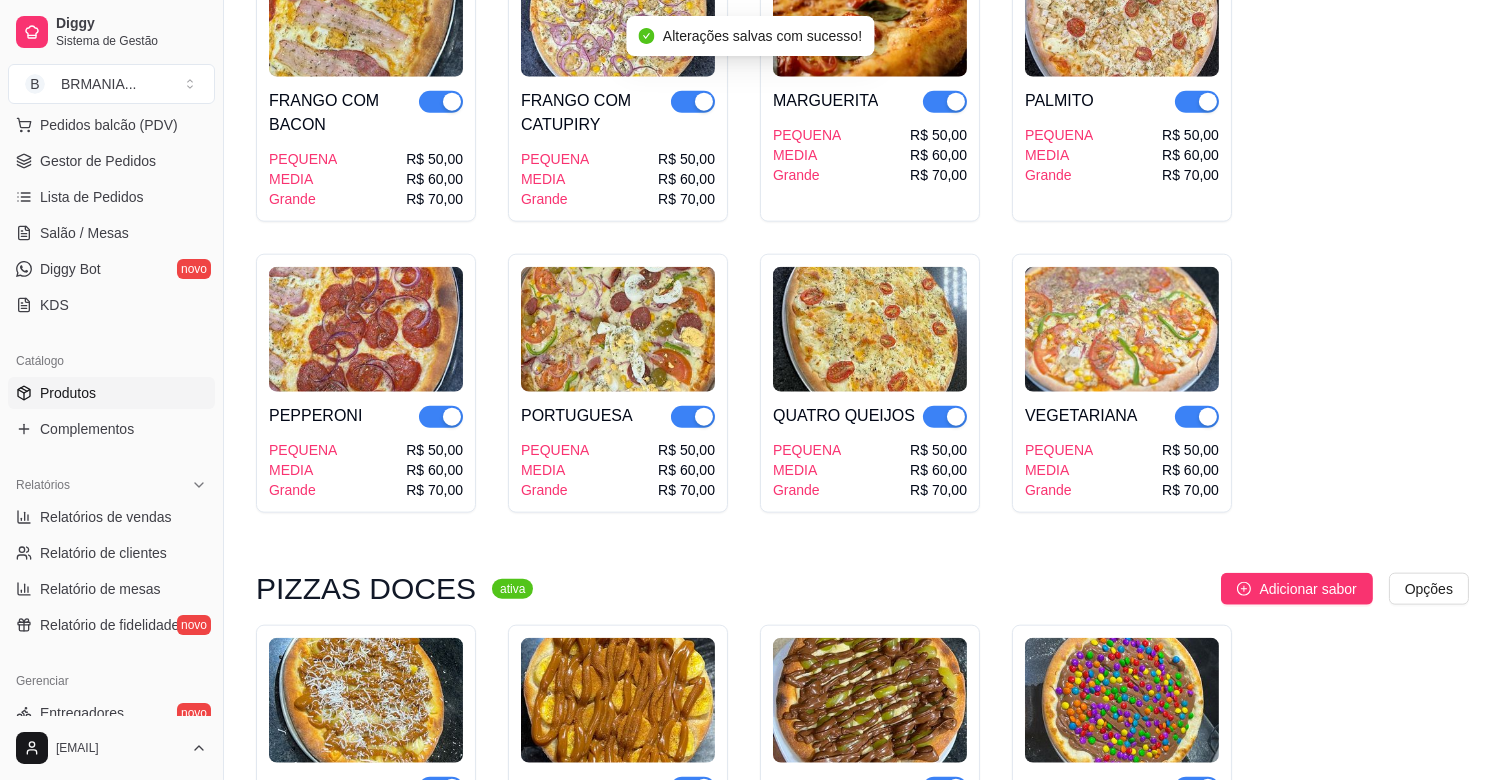 drag, startPoint x: 1198, startPoint y: 81, endPoint x: 1185, endPoint y: 84, distance: 13.341664 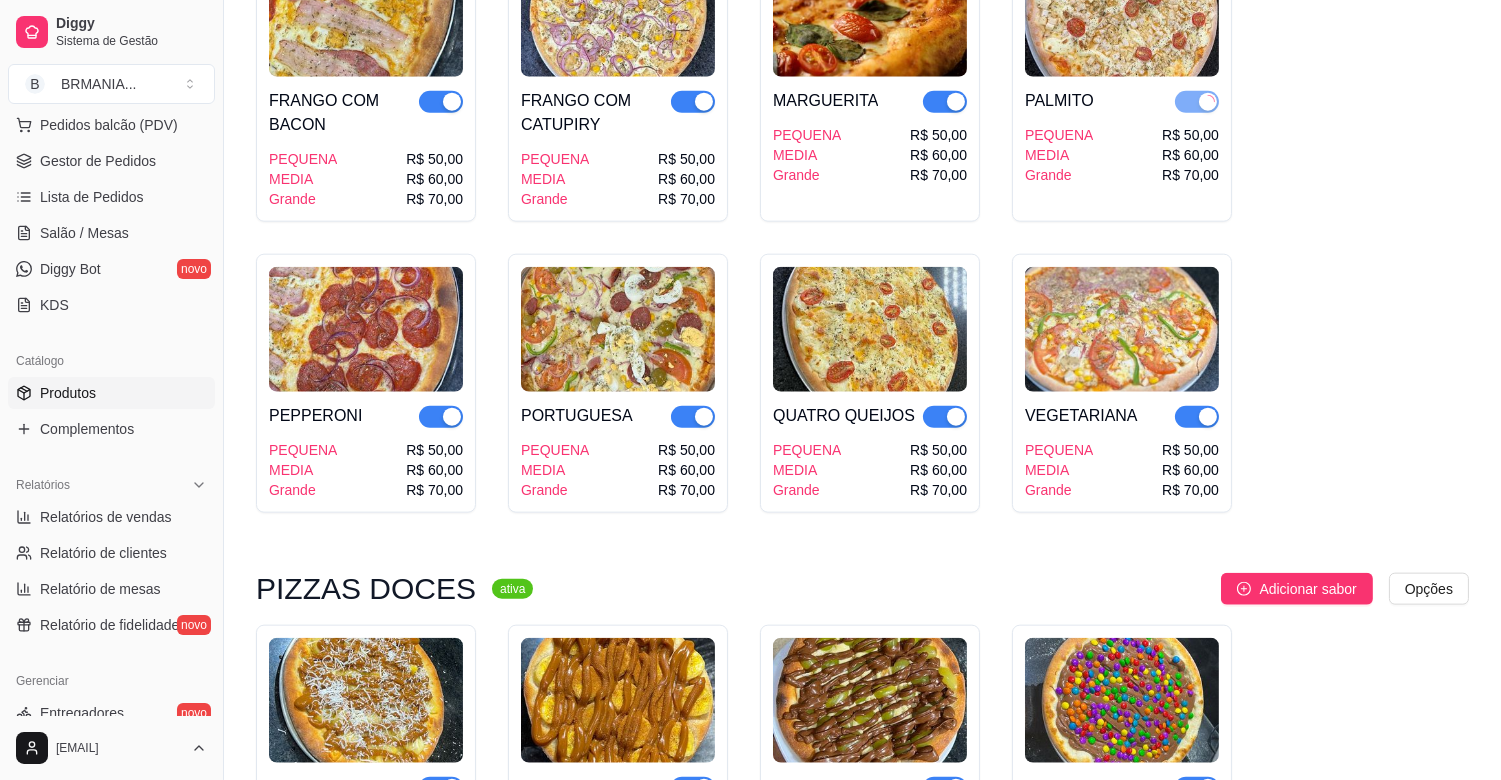 click at bounding box center [956, 102] 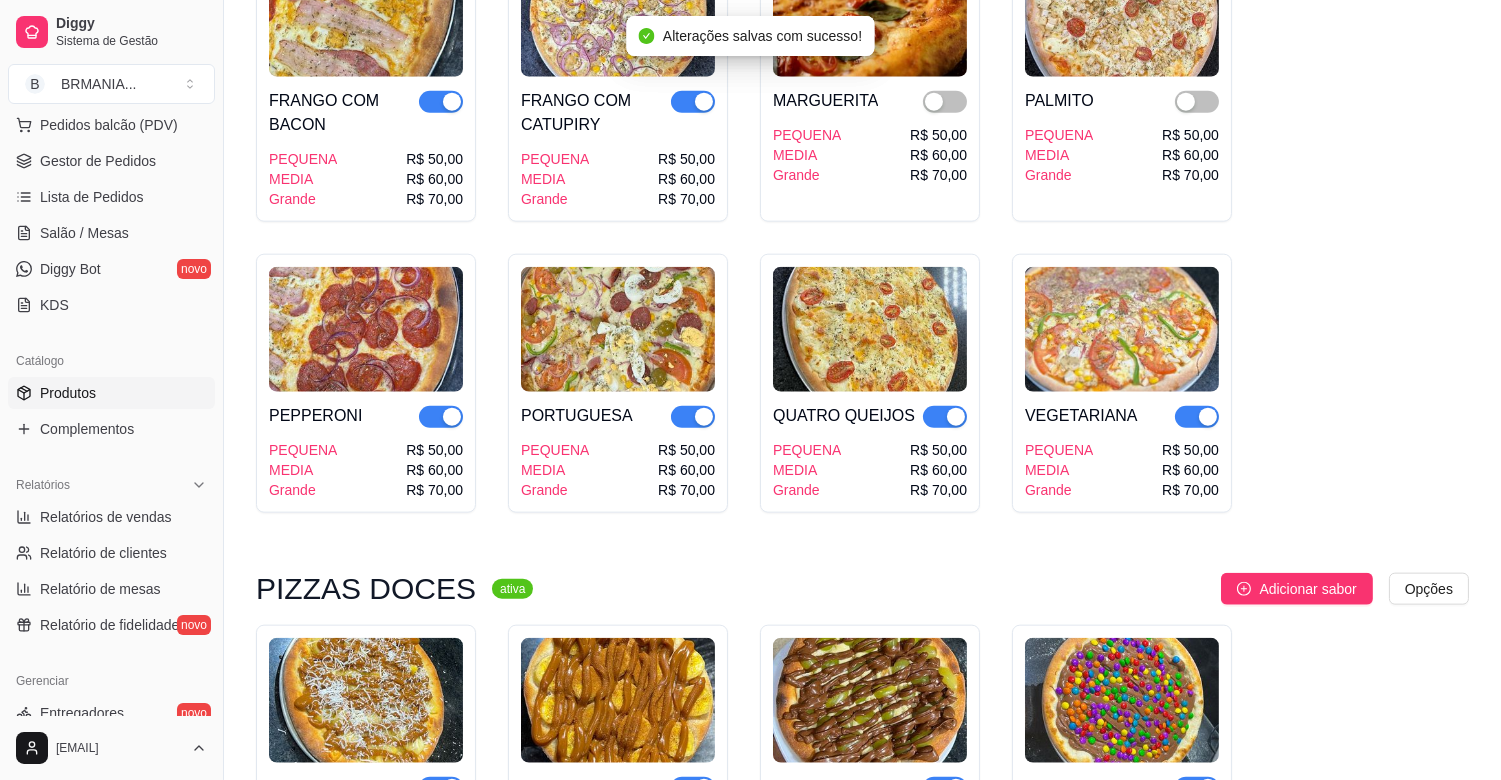 click at bounding box center (704, 102) 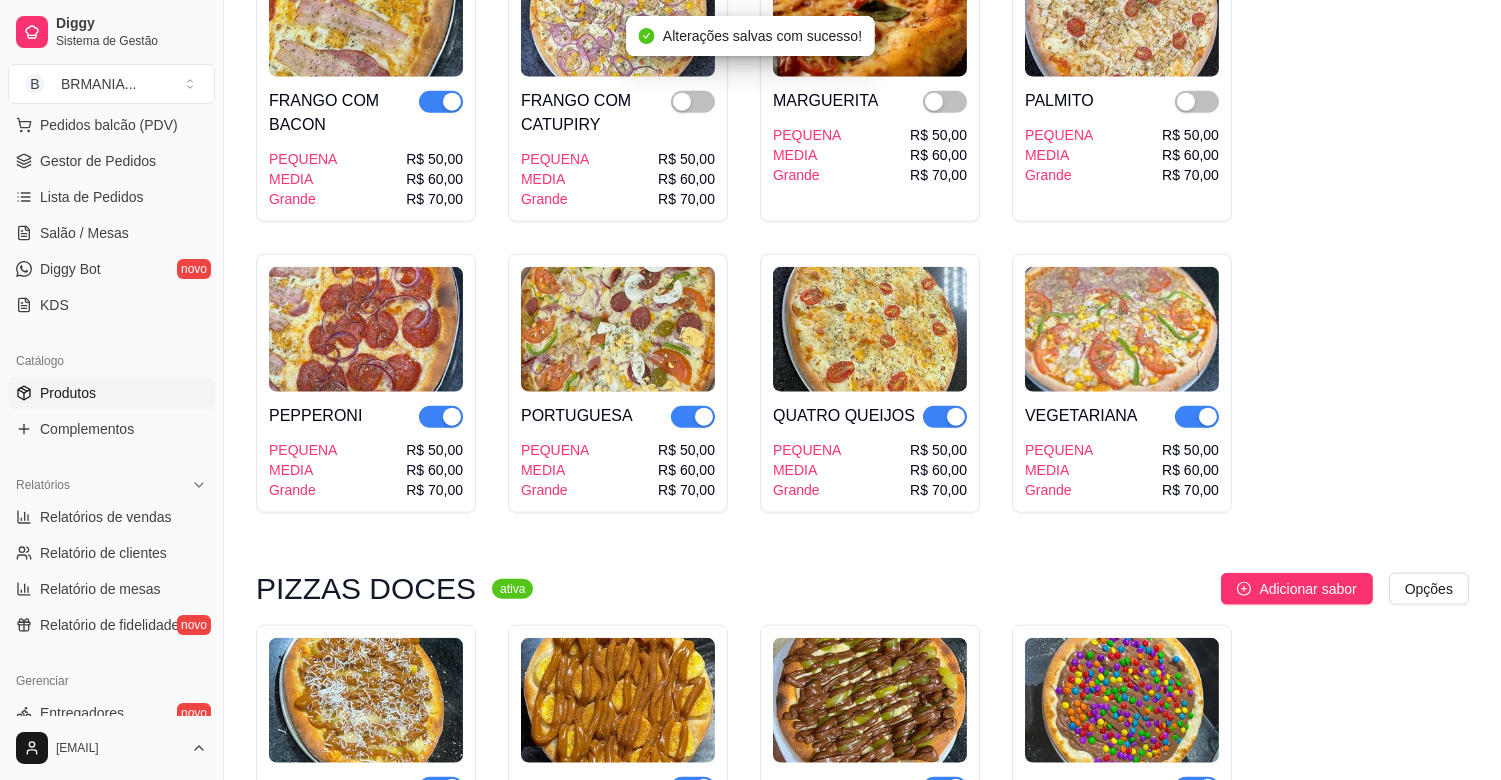 click at bounding box center [452, 102] 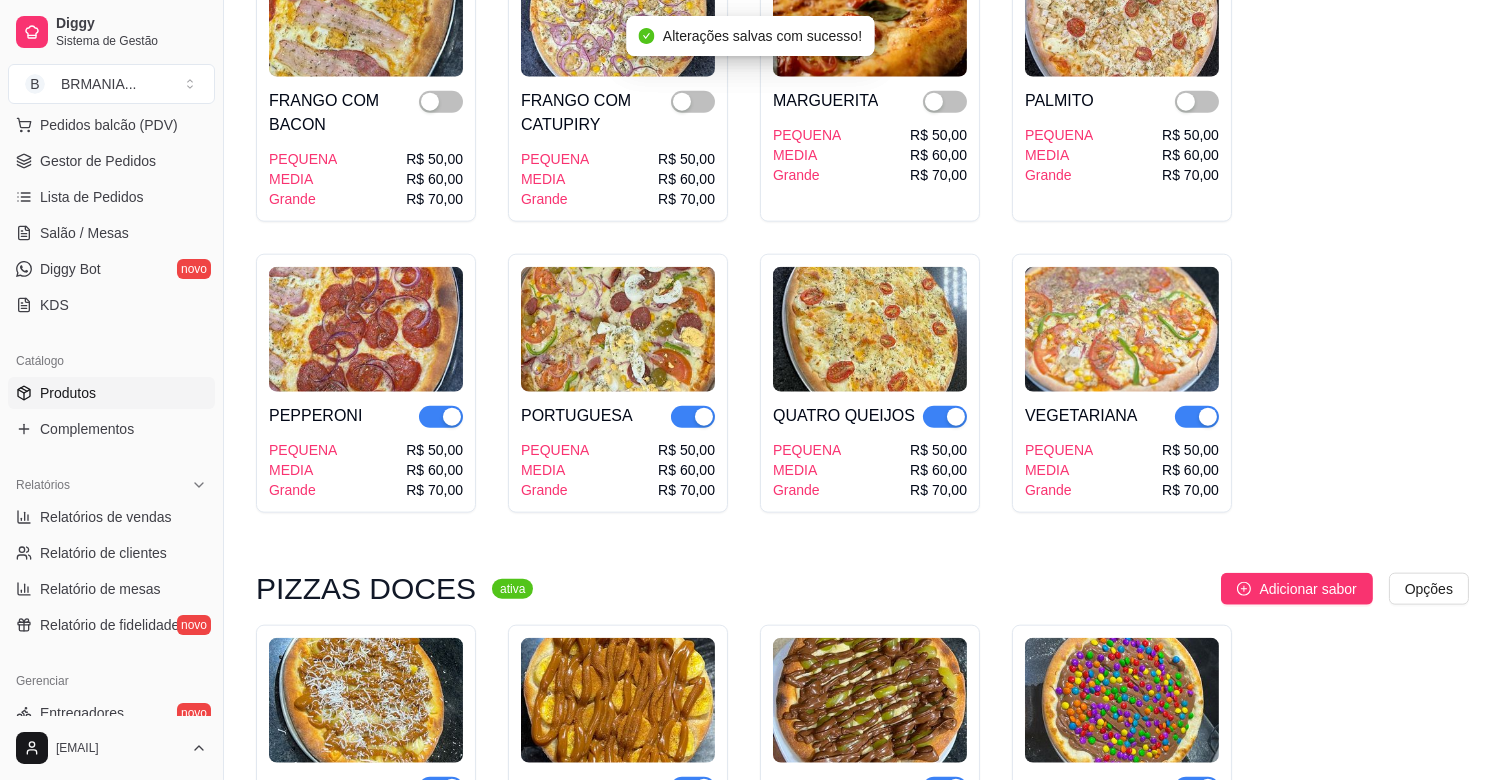click at bounding box center (452, 417) 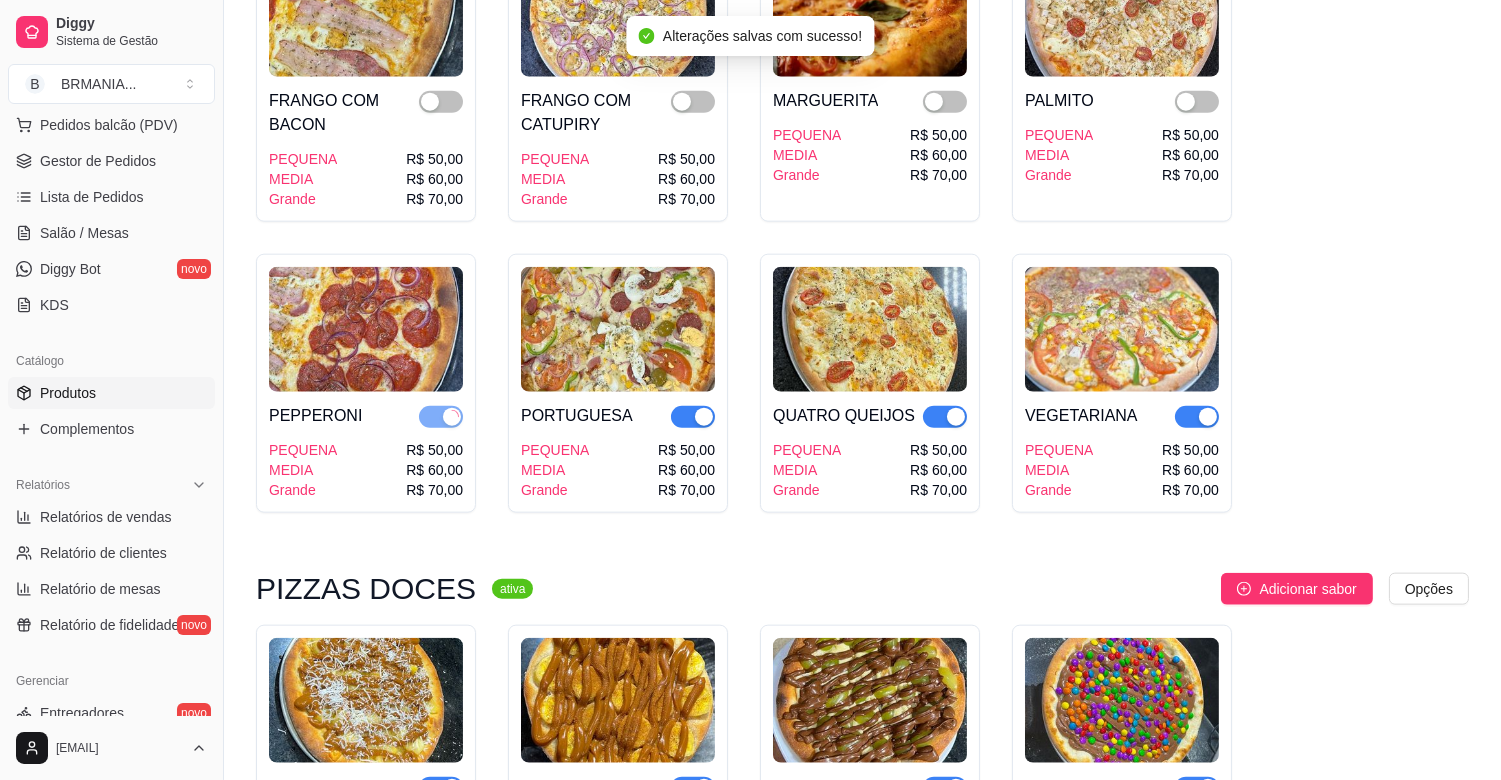 click at bounding box center (704, 417) 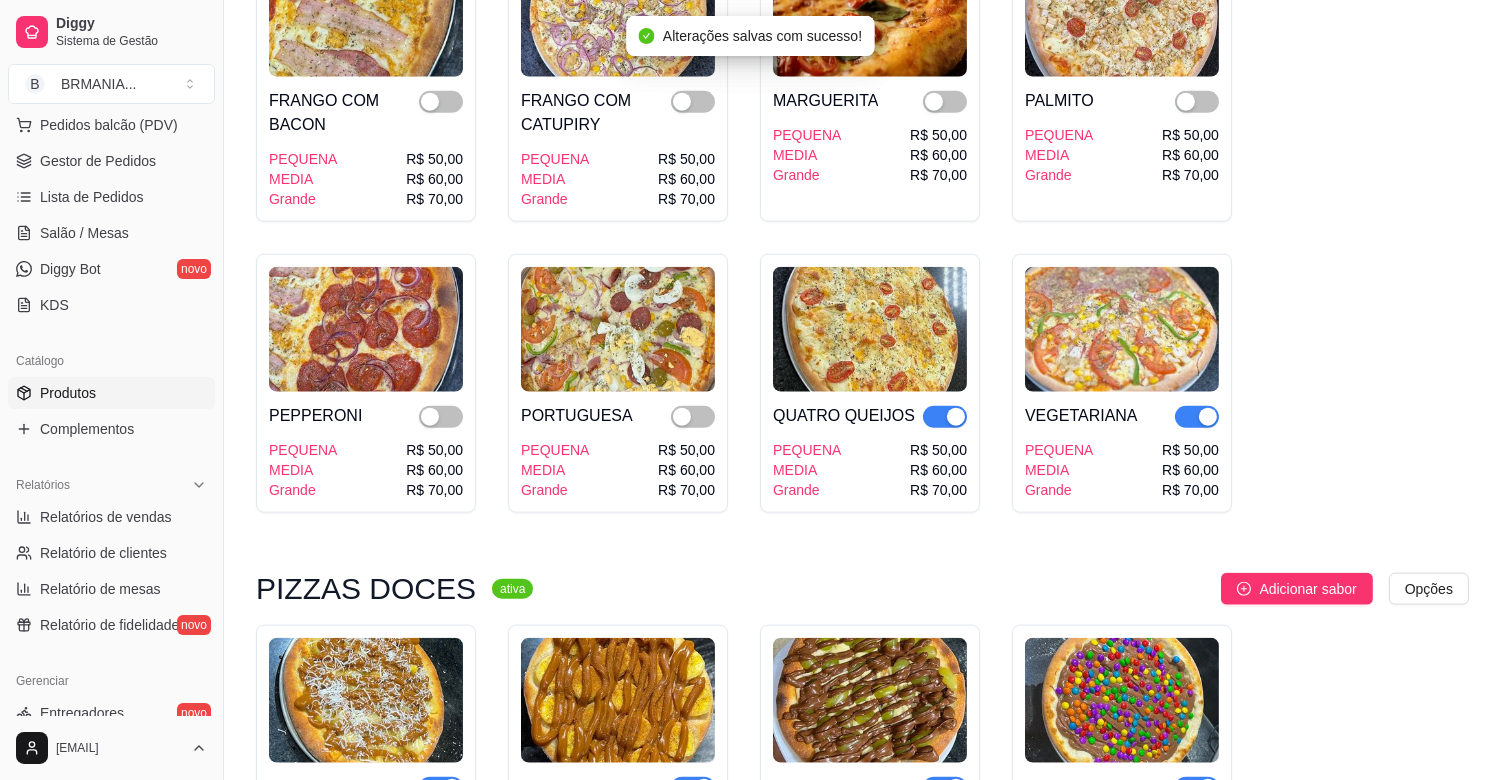 click at bounding box center (945, 417) 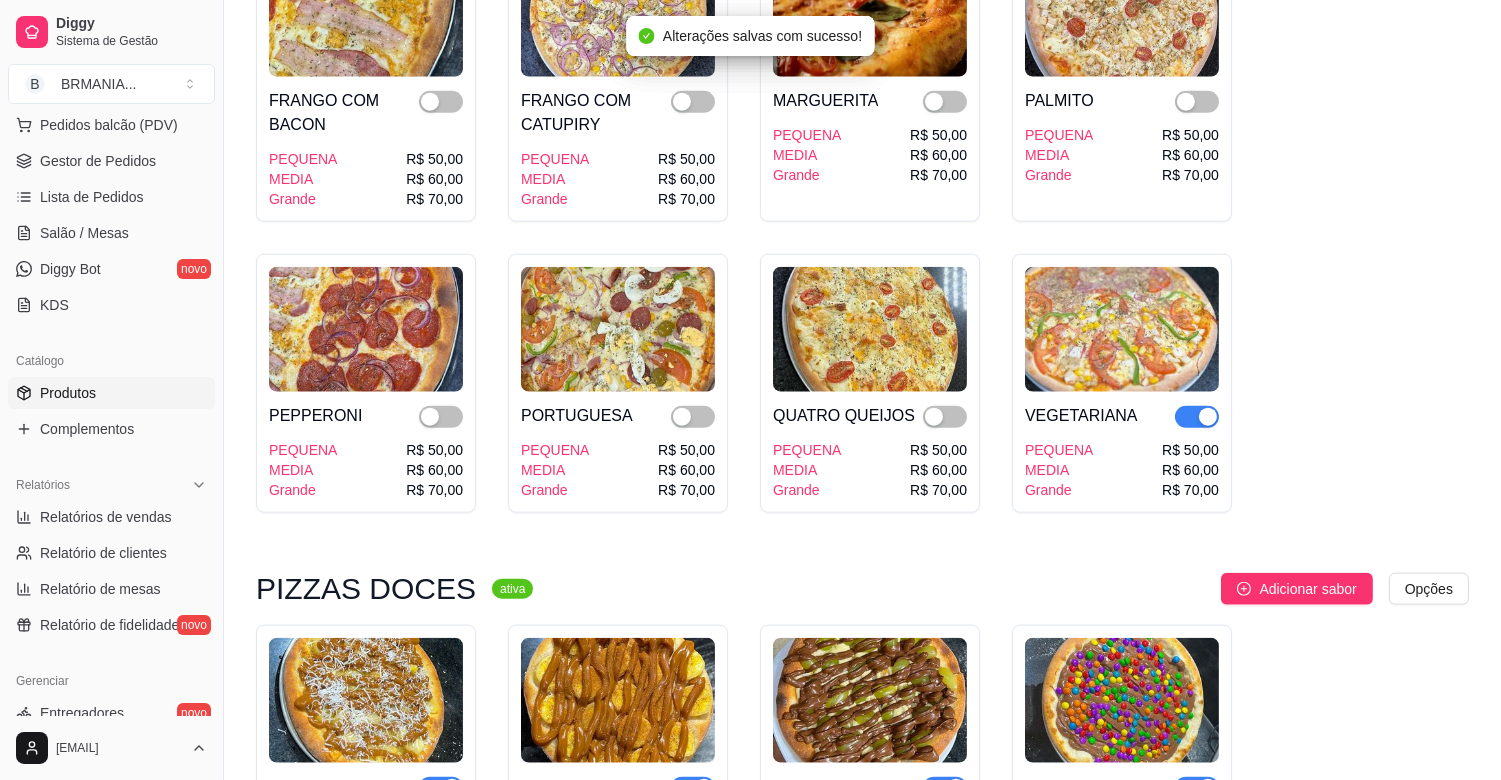 click at bounding box center (1208, 417) 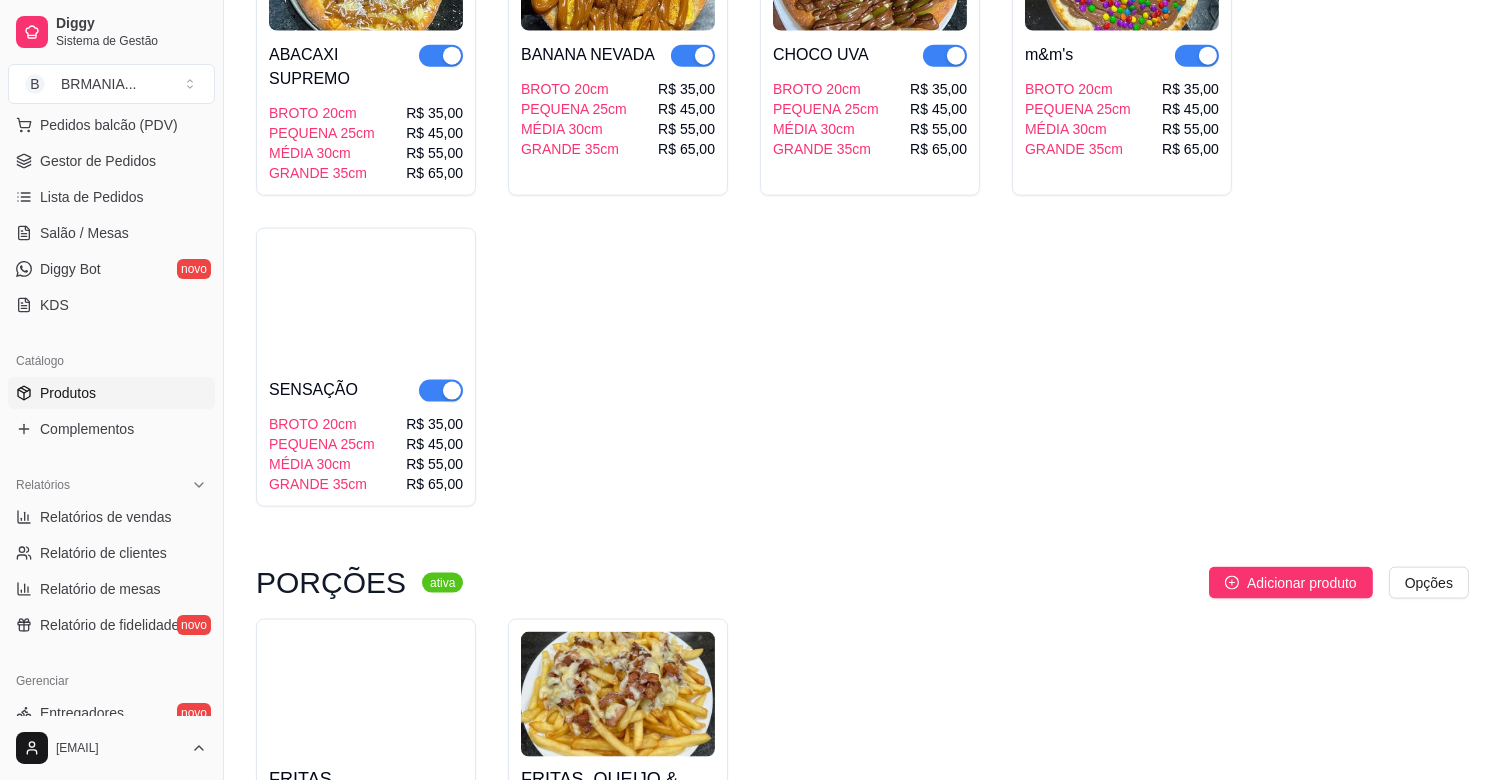 scroll, scrollTop: 4821, scrollLeft: 0, axis: vertical 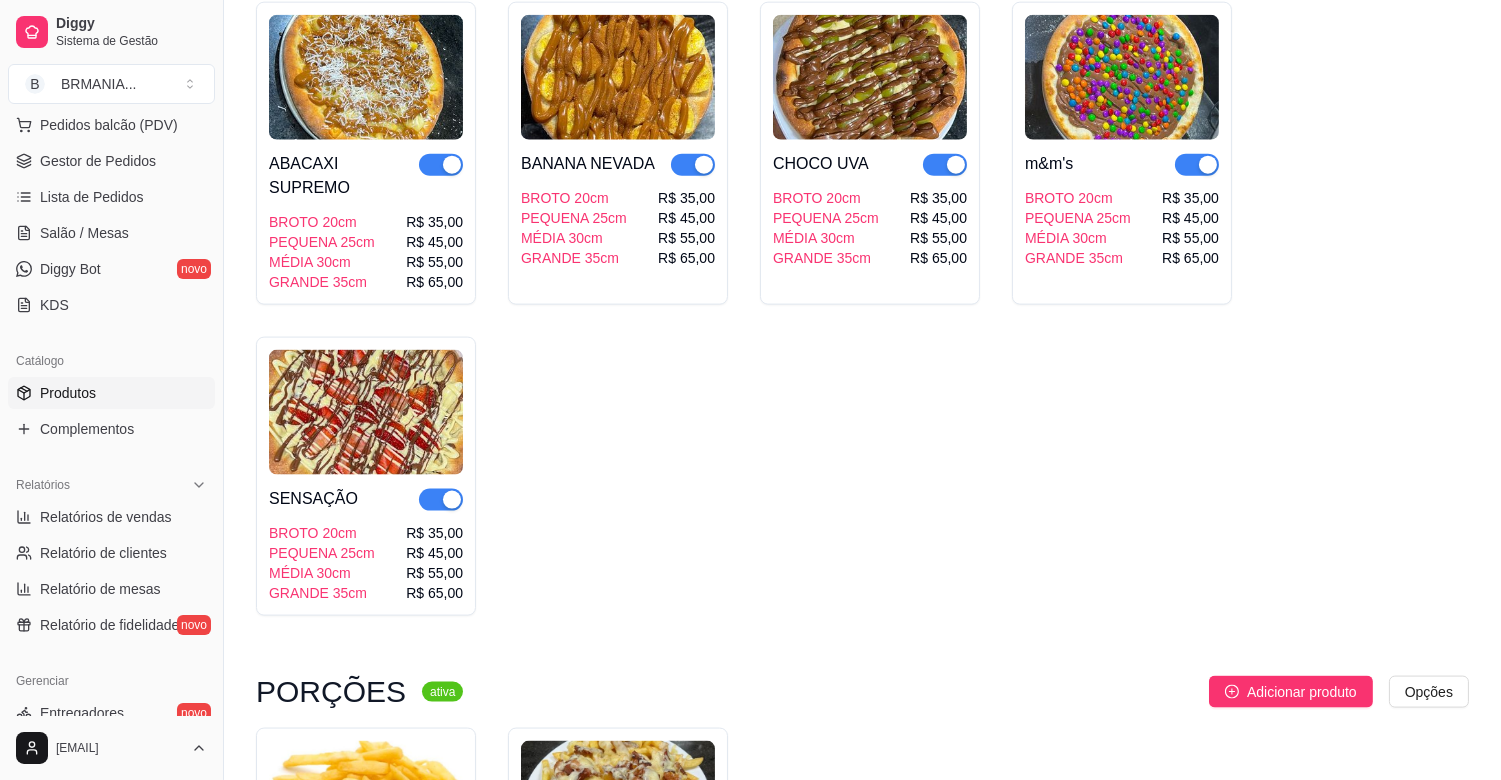 click at bounding box center (452, 500) 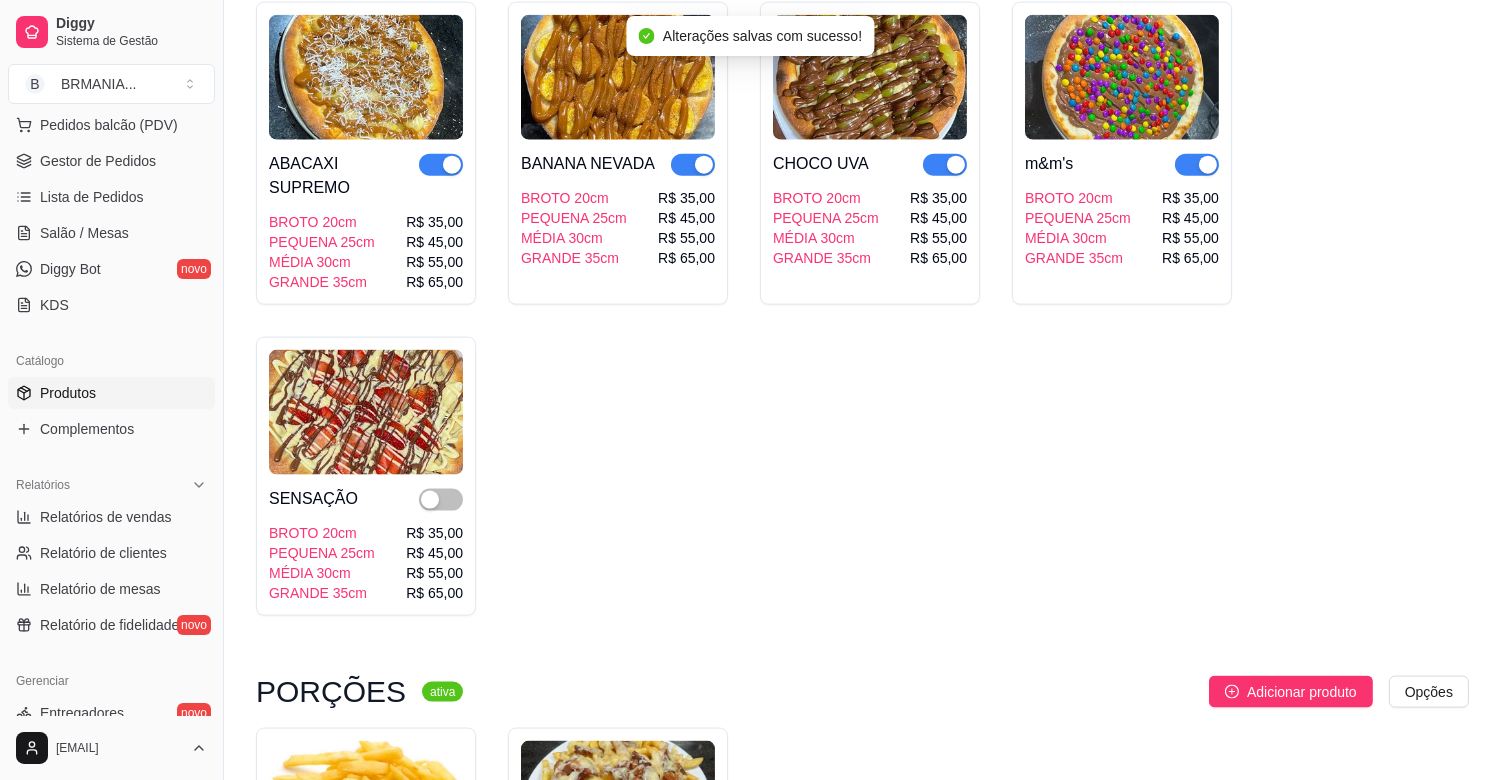 click at bounding box center (1208, 165) 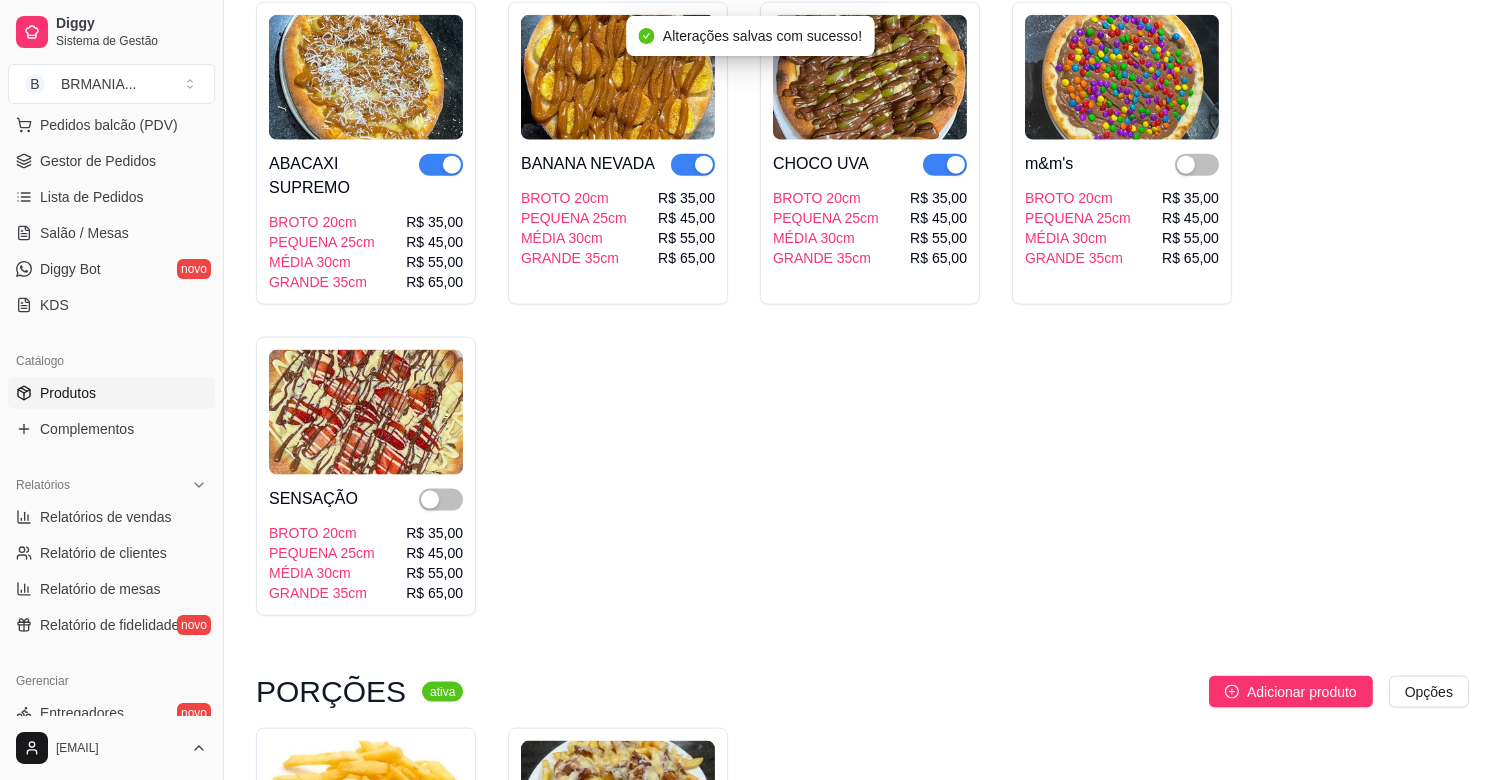 click at bounding box center (956, 165) 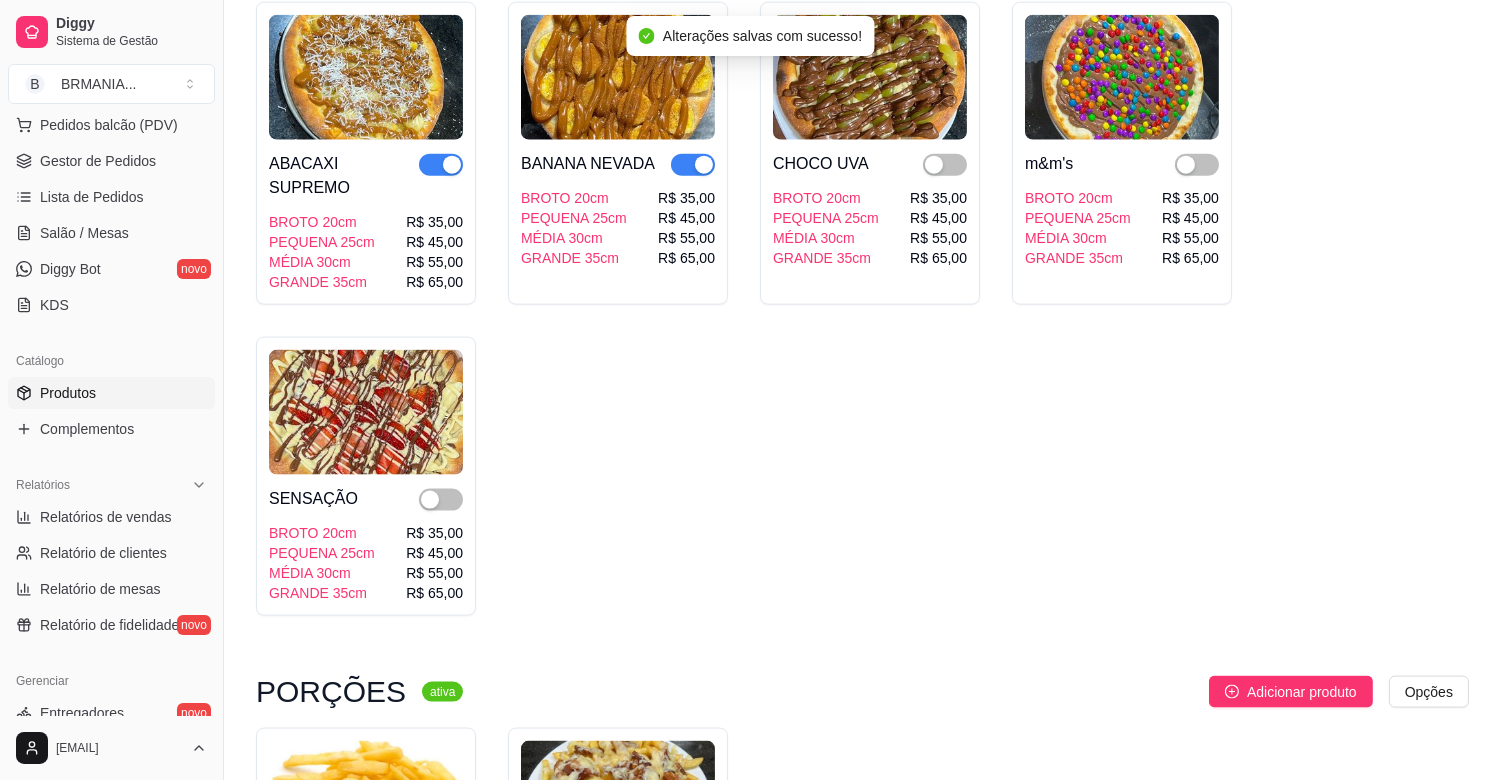click at bounding box center [704, 165] 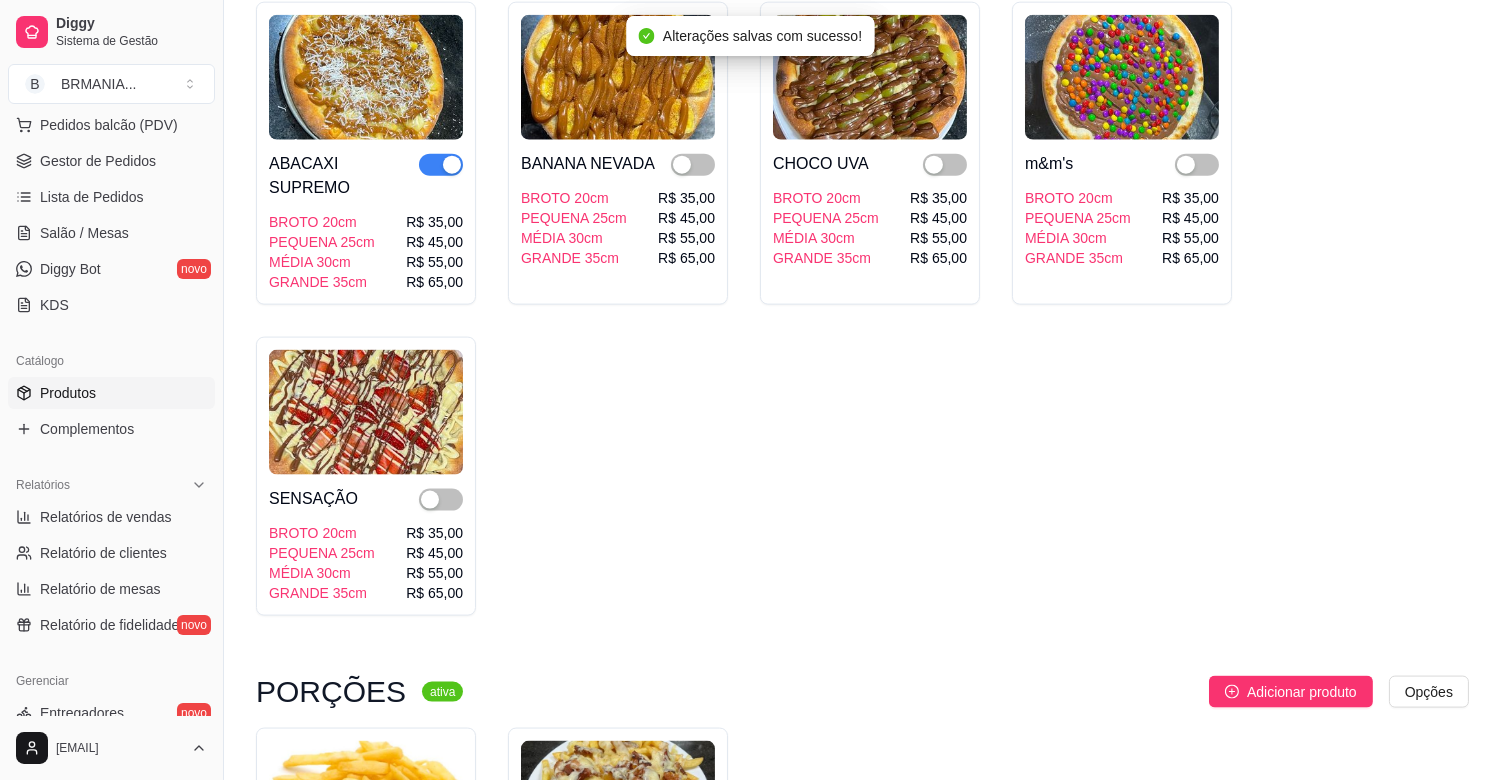click at bounding box center (452, 165) 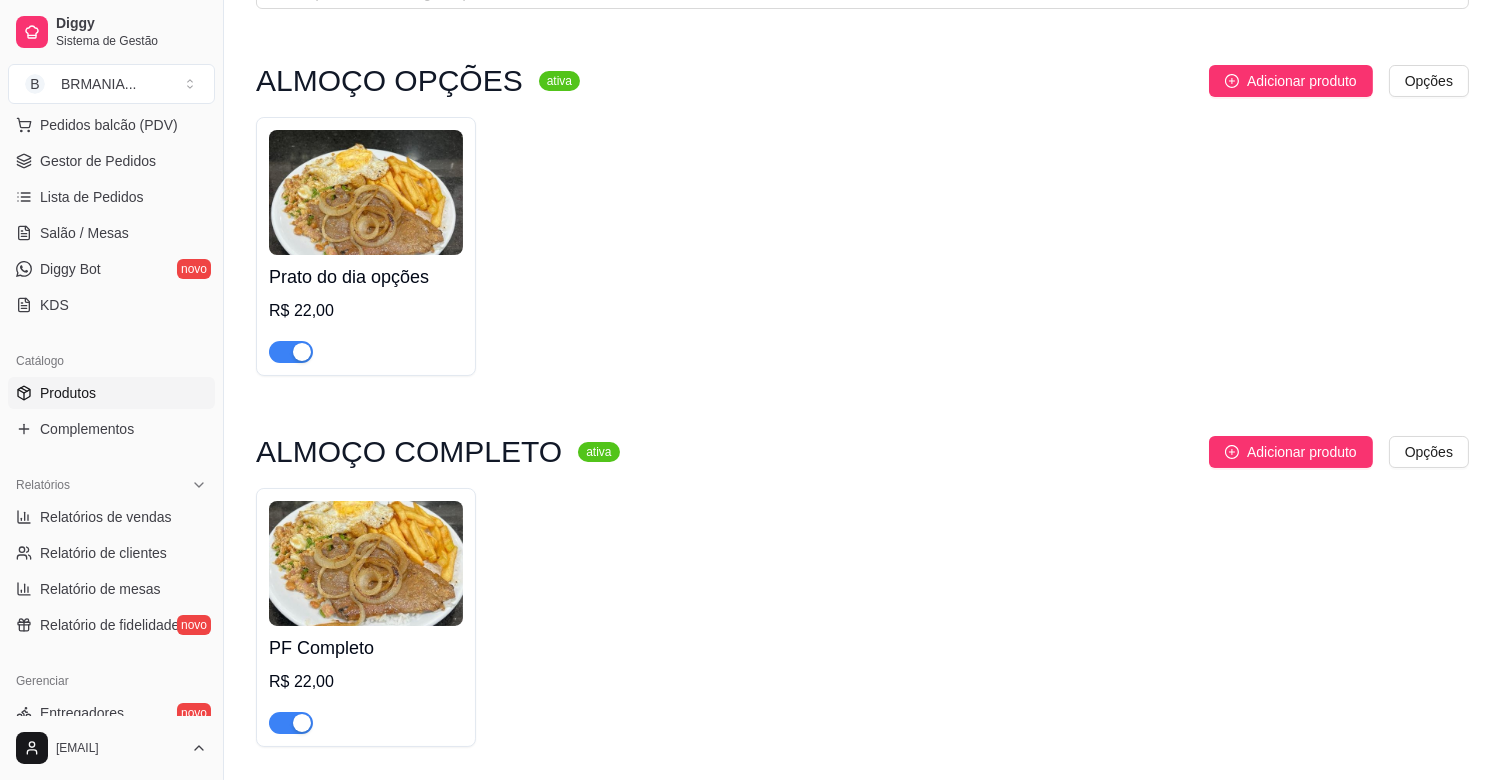 scroll, scrollTop: 0, scrollLeft: 0, axis: both 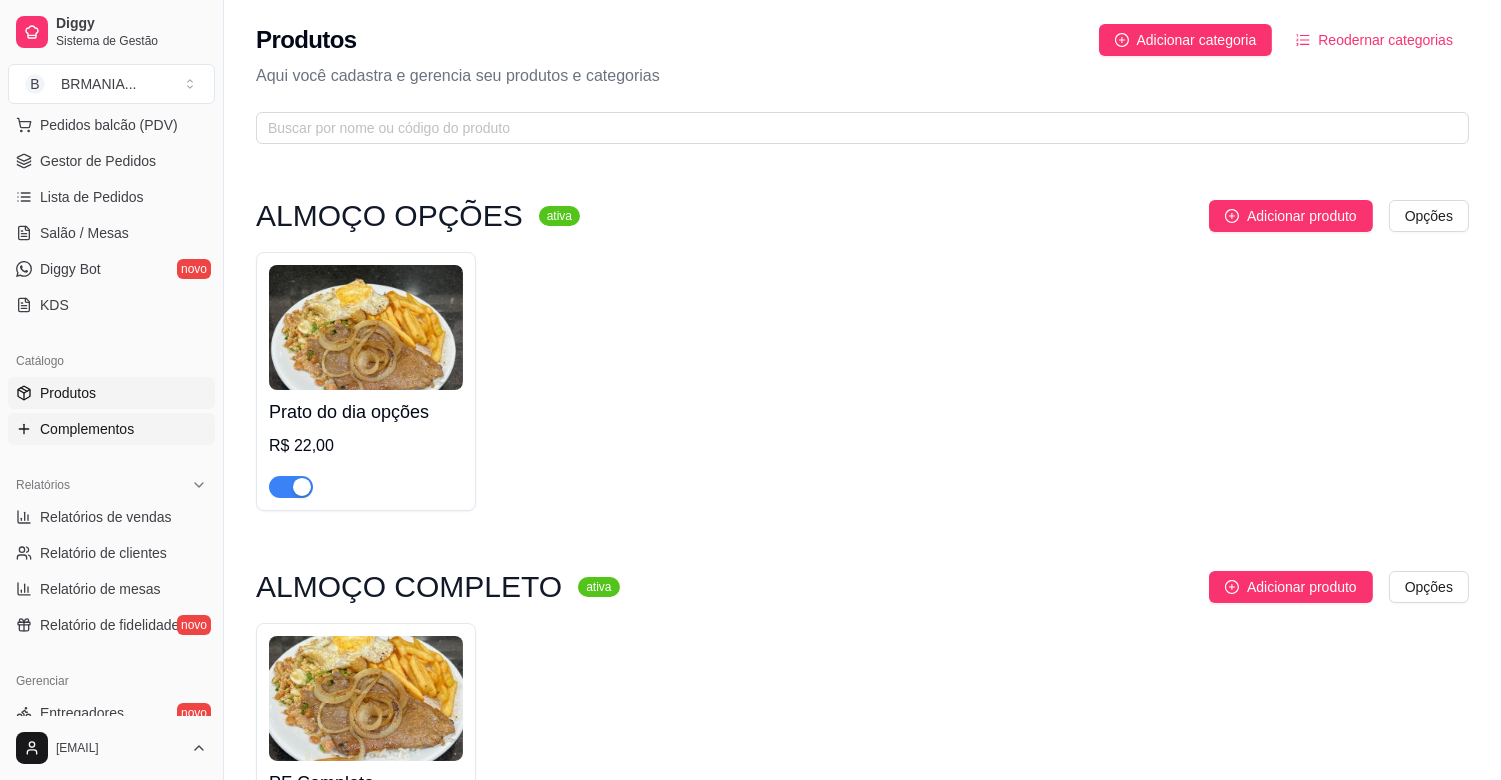 click on "Complementos" at bounding box center (87, 429) 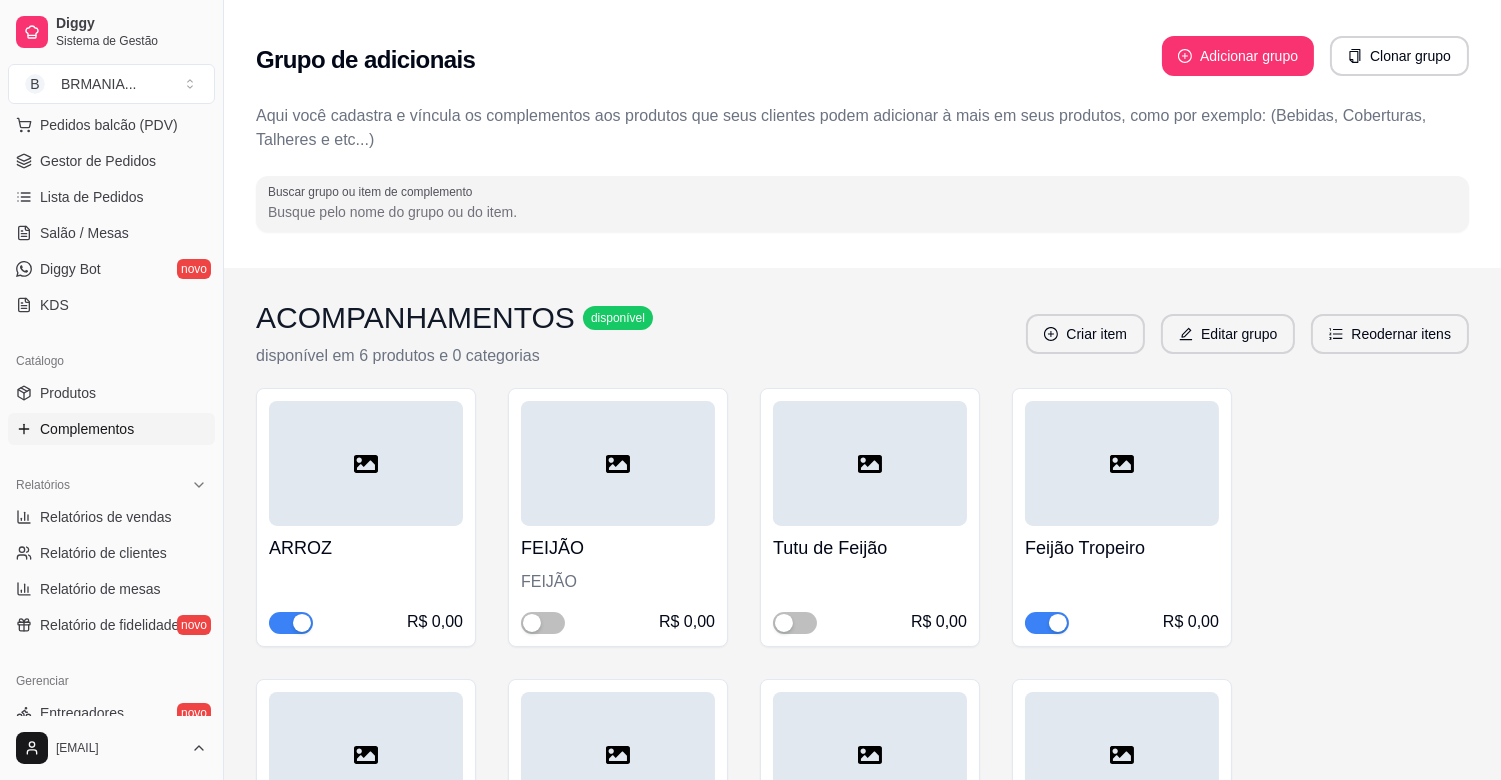drag, startPoint x: 1054, startPoint y: 622, endPoint x: 1033, endPoint y: 634, distance: 24.186773 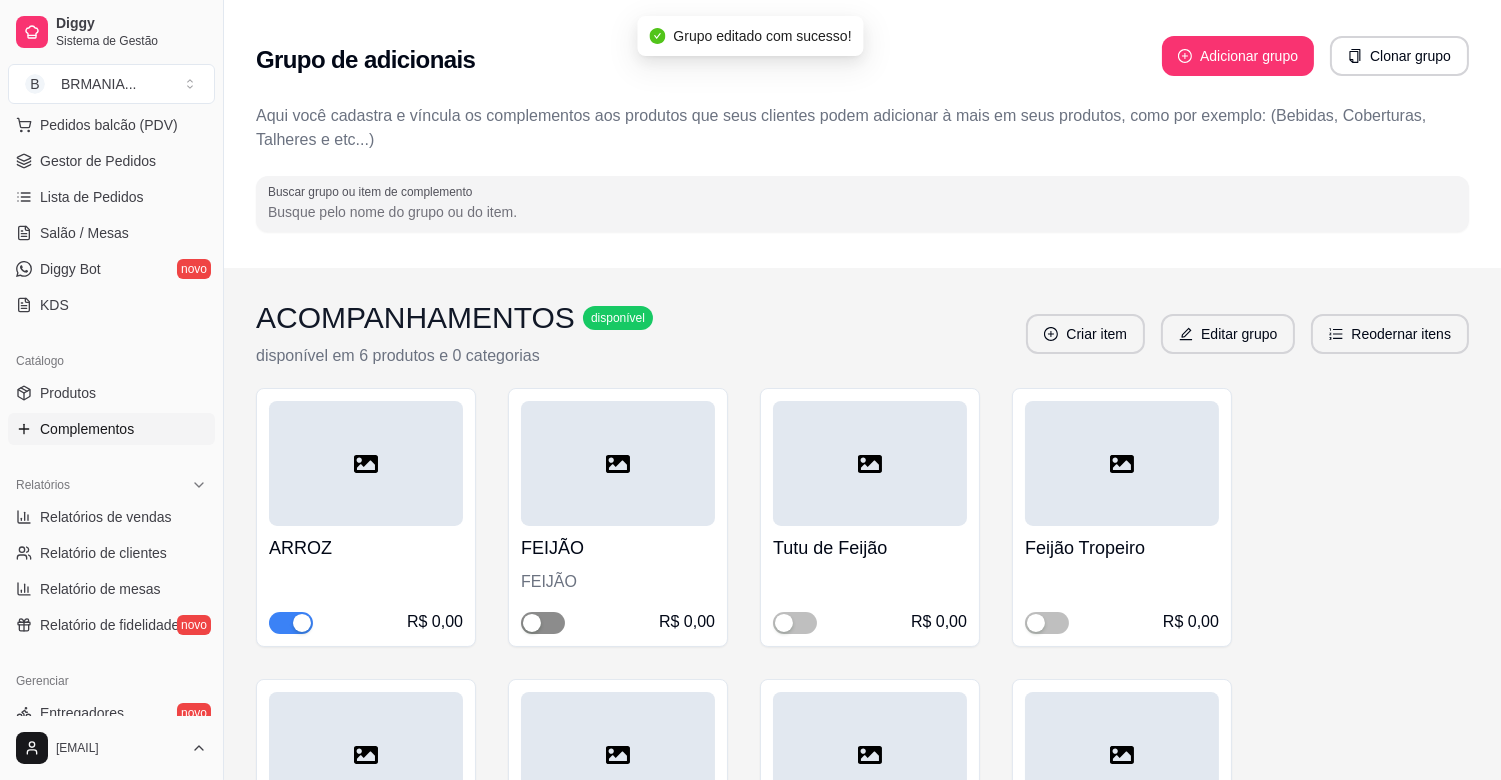 click at bounding box center [543, 623] 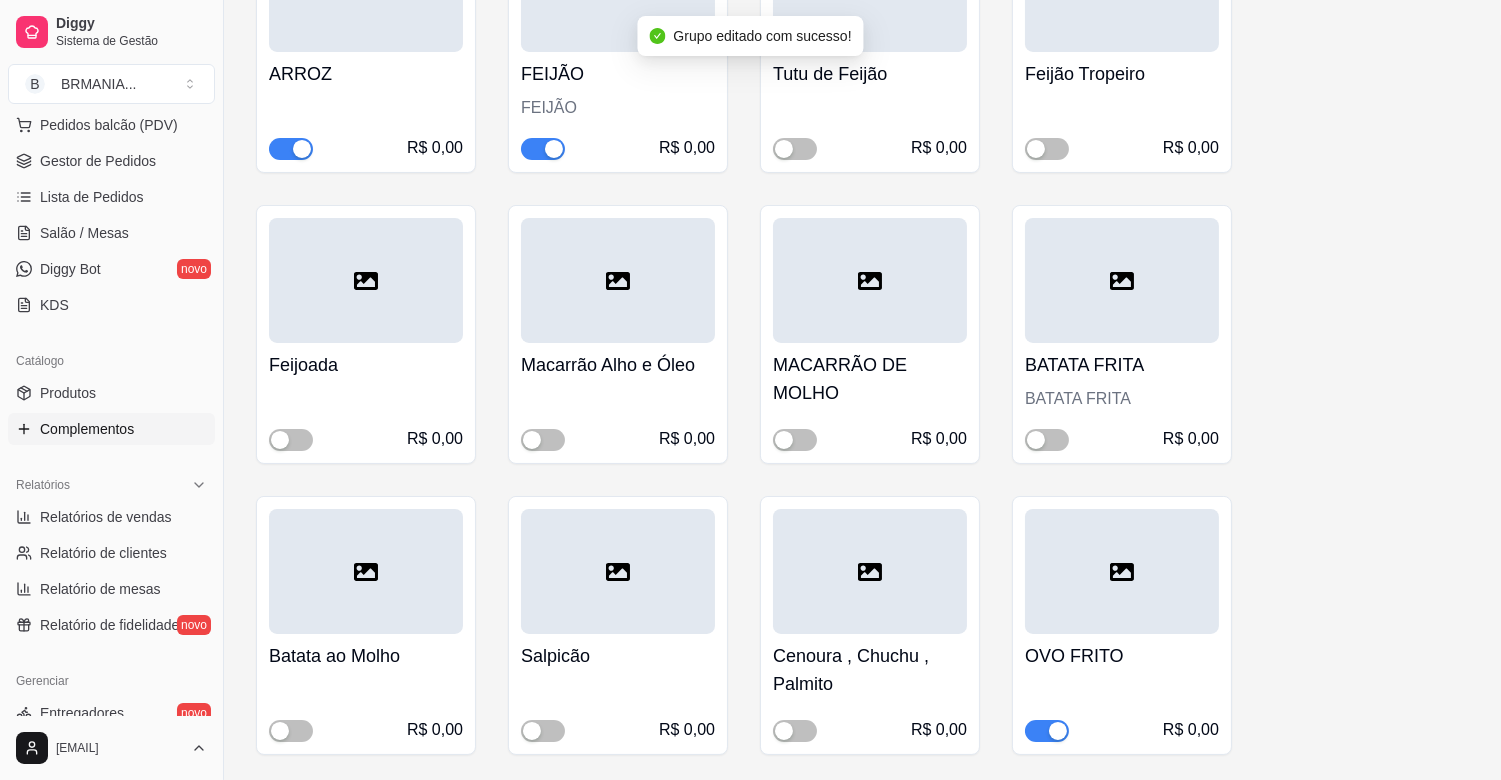 scroll, scrollTop: 486, scrollLeft: 0, axis: vertical 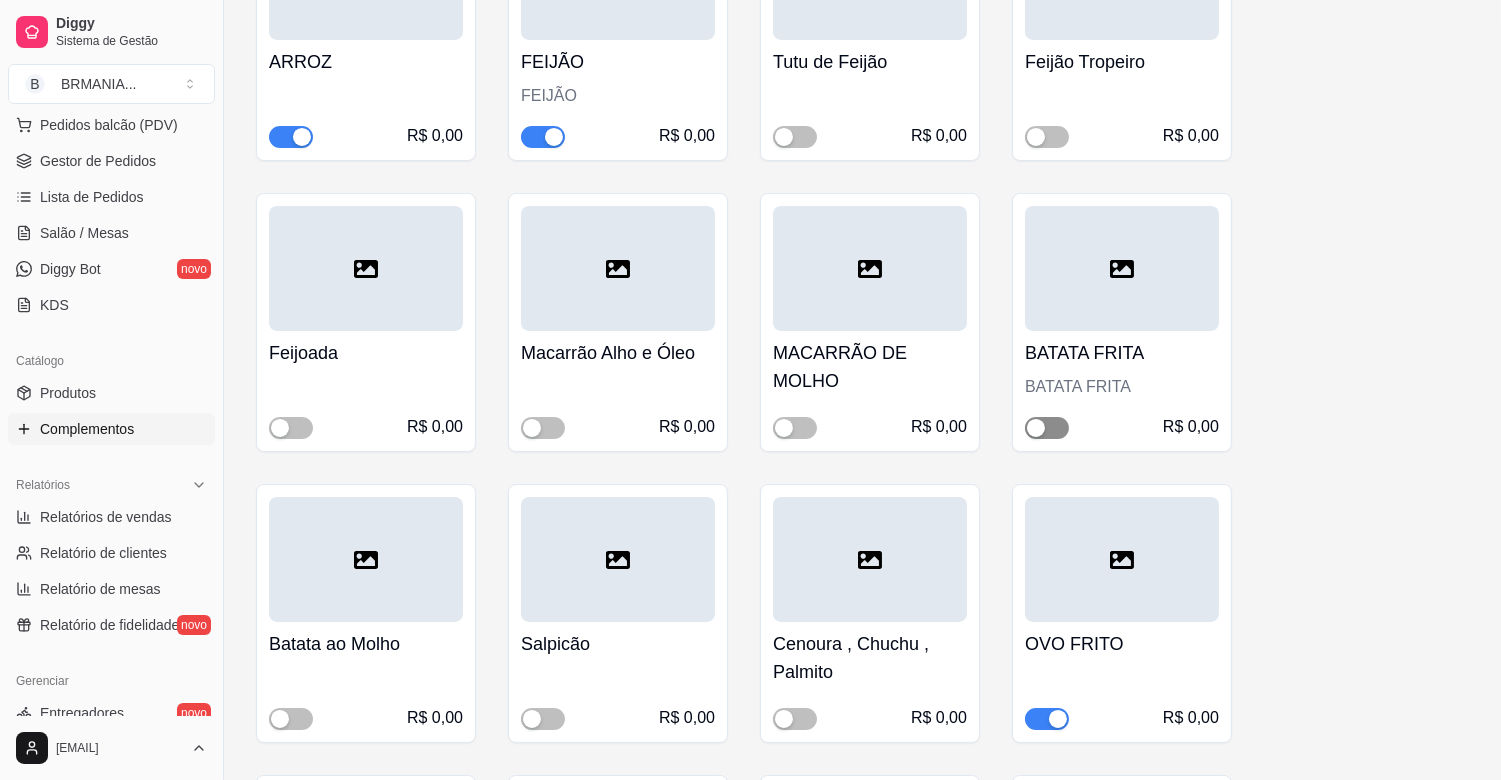 click at bounding box center (1047, 428) 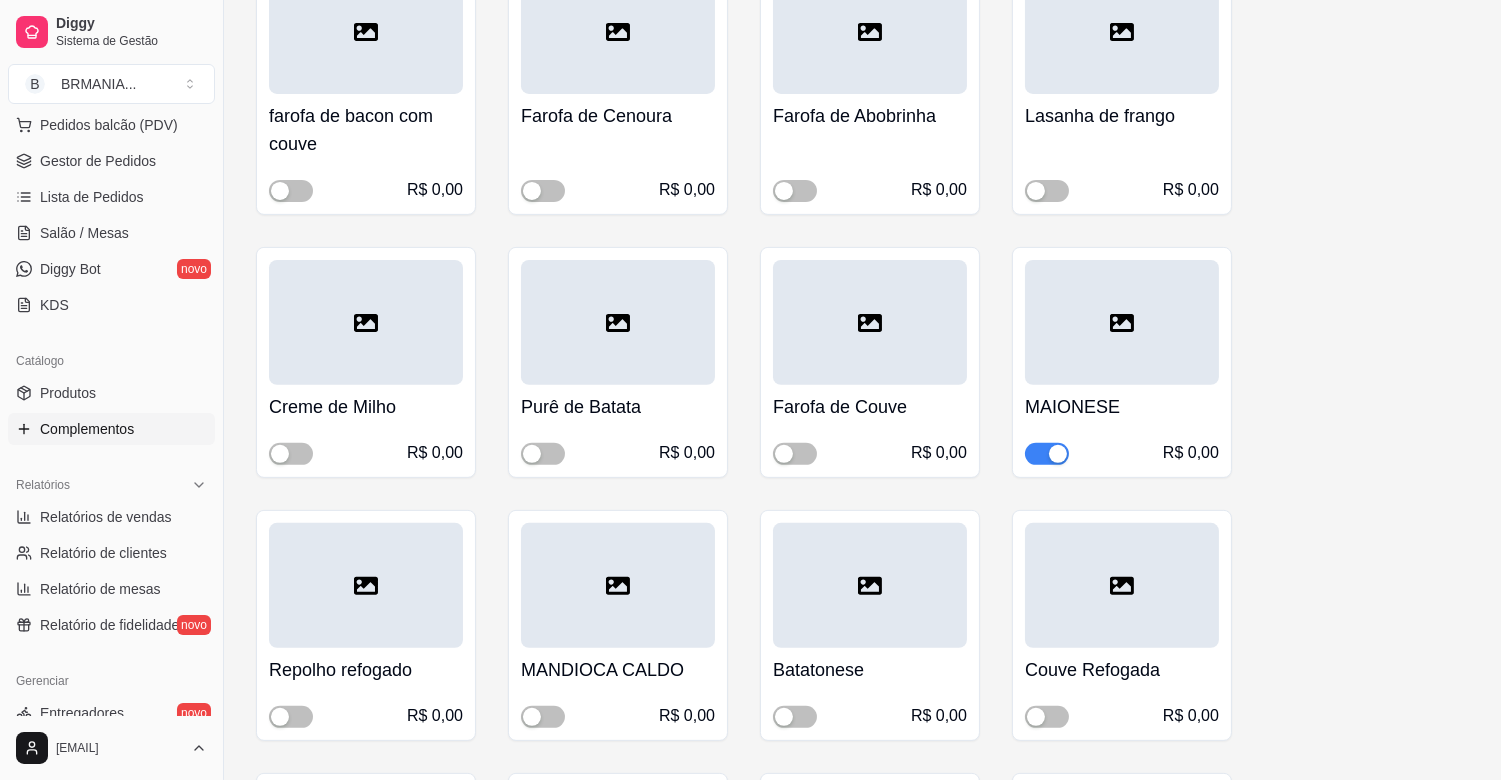 scroll, scrollTop: 1353, scrollLeft: 0, axis: vertical 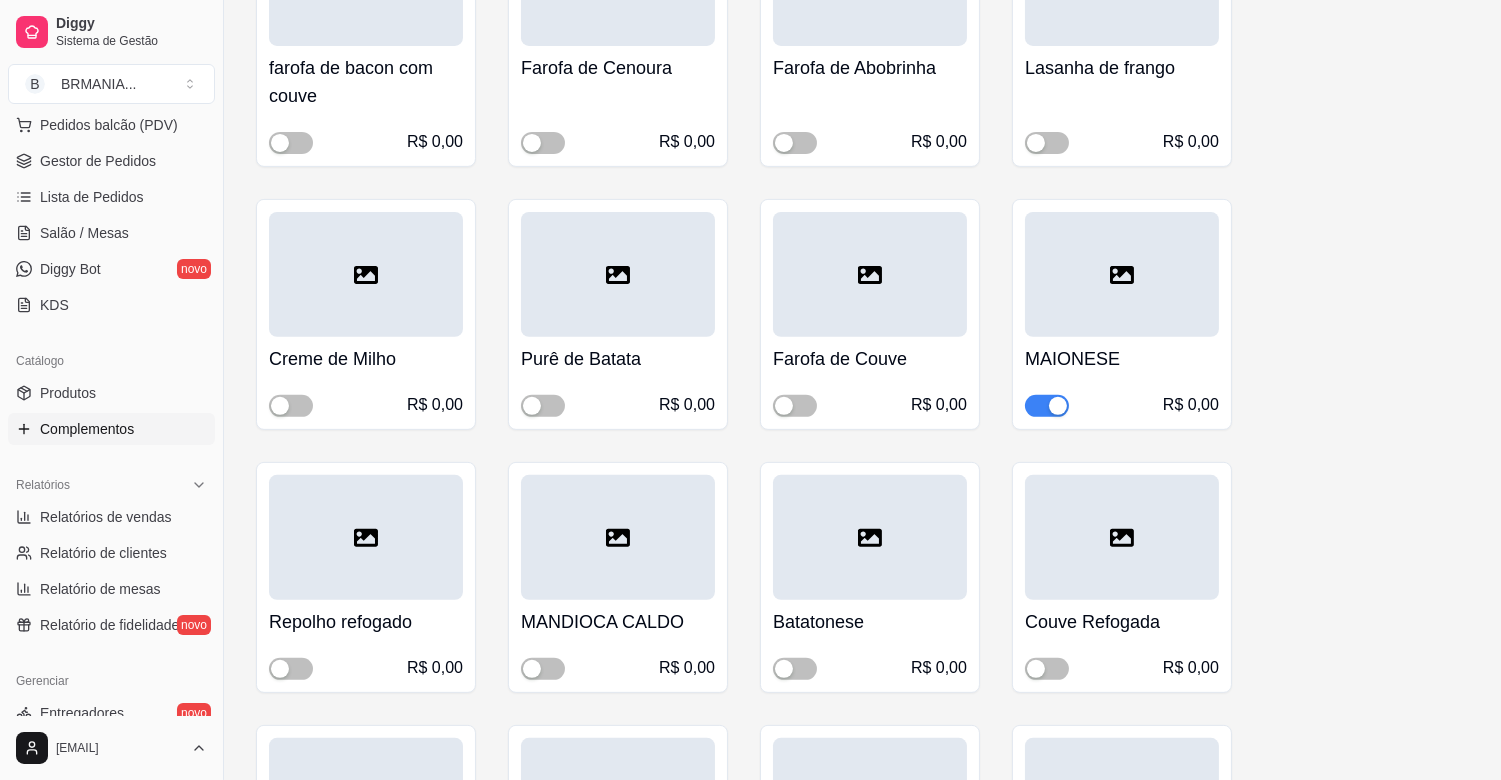 click at bounding box center [1058, 406] 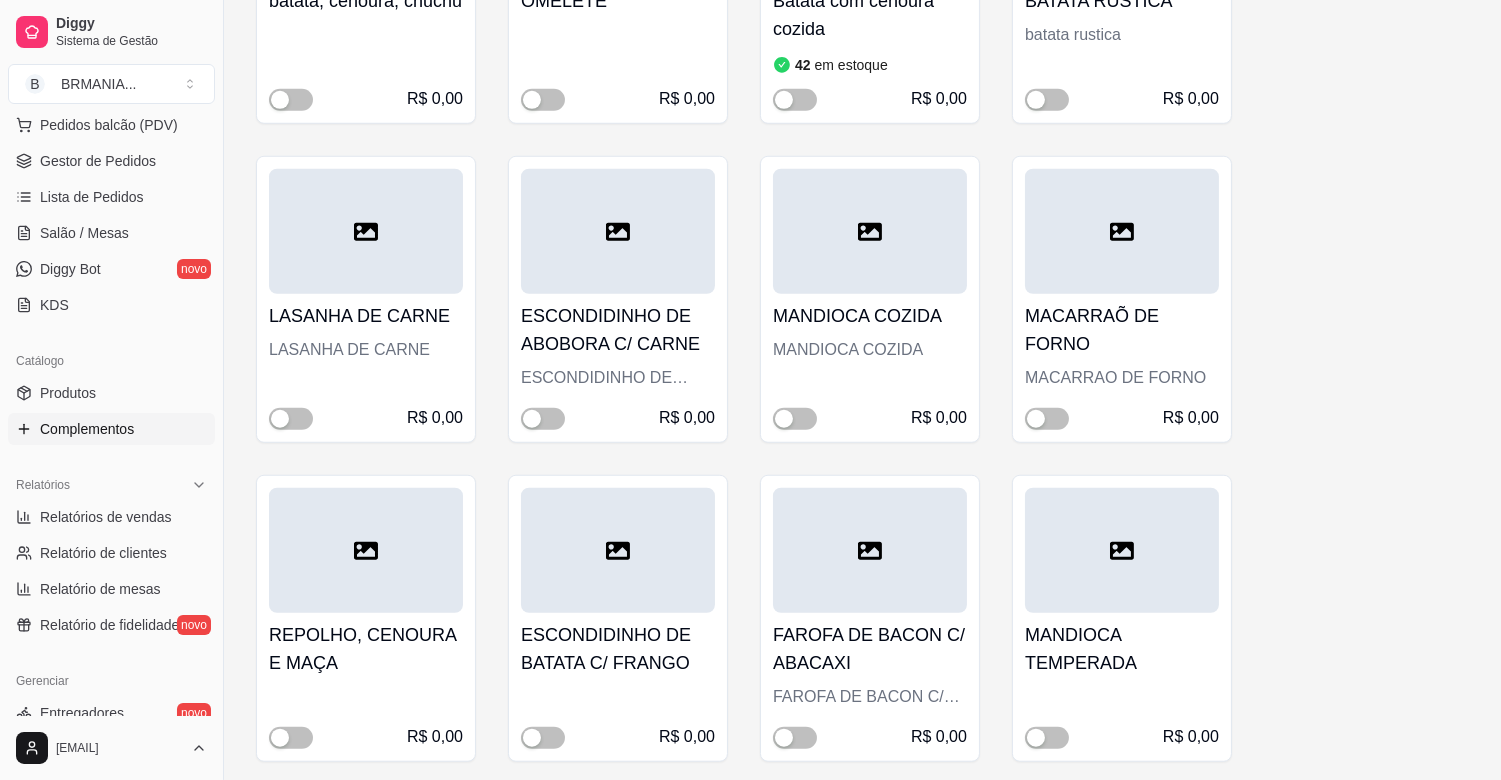 scroll, scrollTop: 2895, scrollLeft: 0, axis: vertical 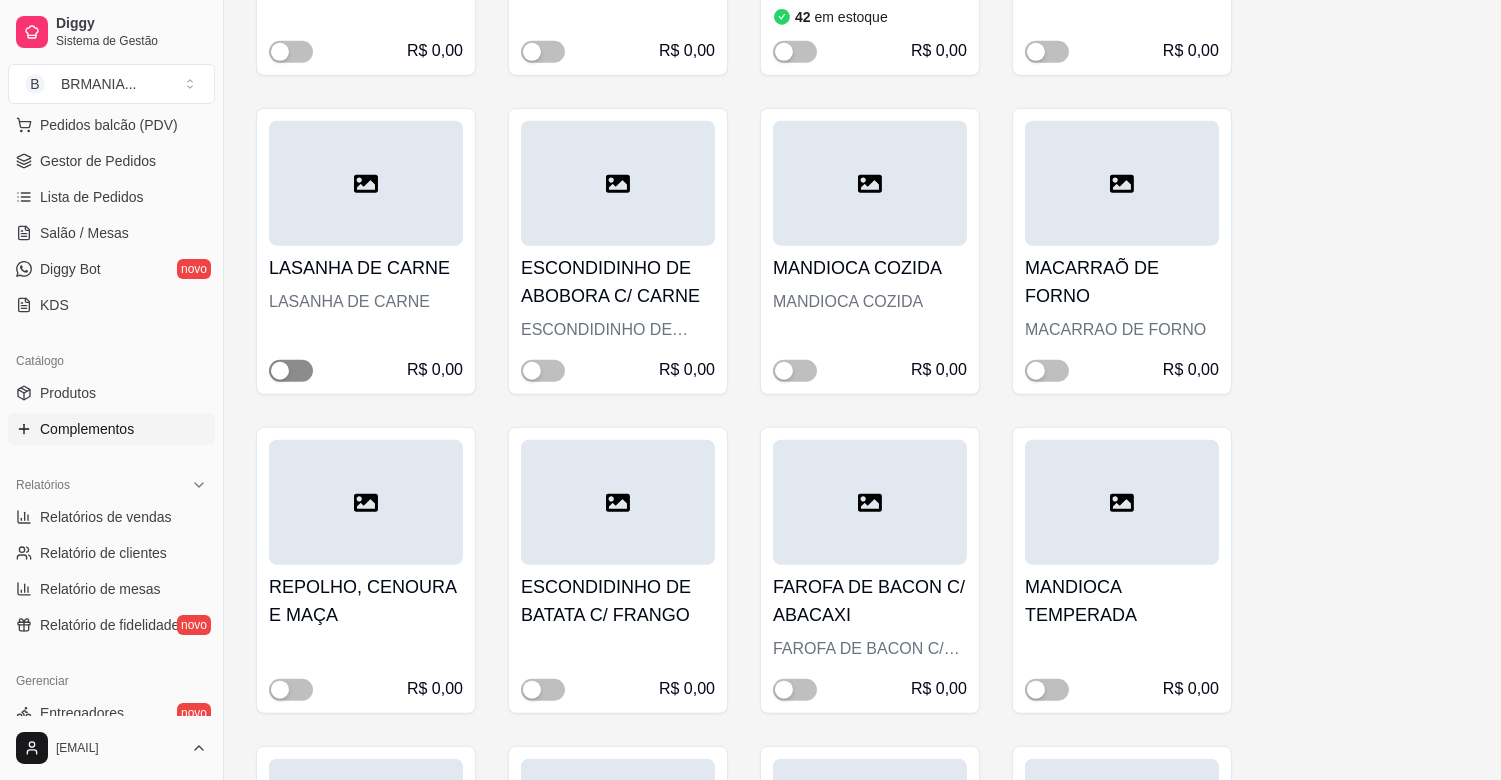 click at bounding box center (291, 371) 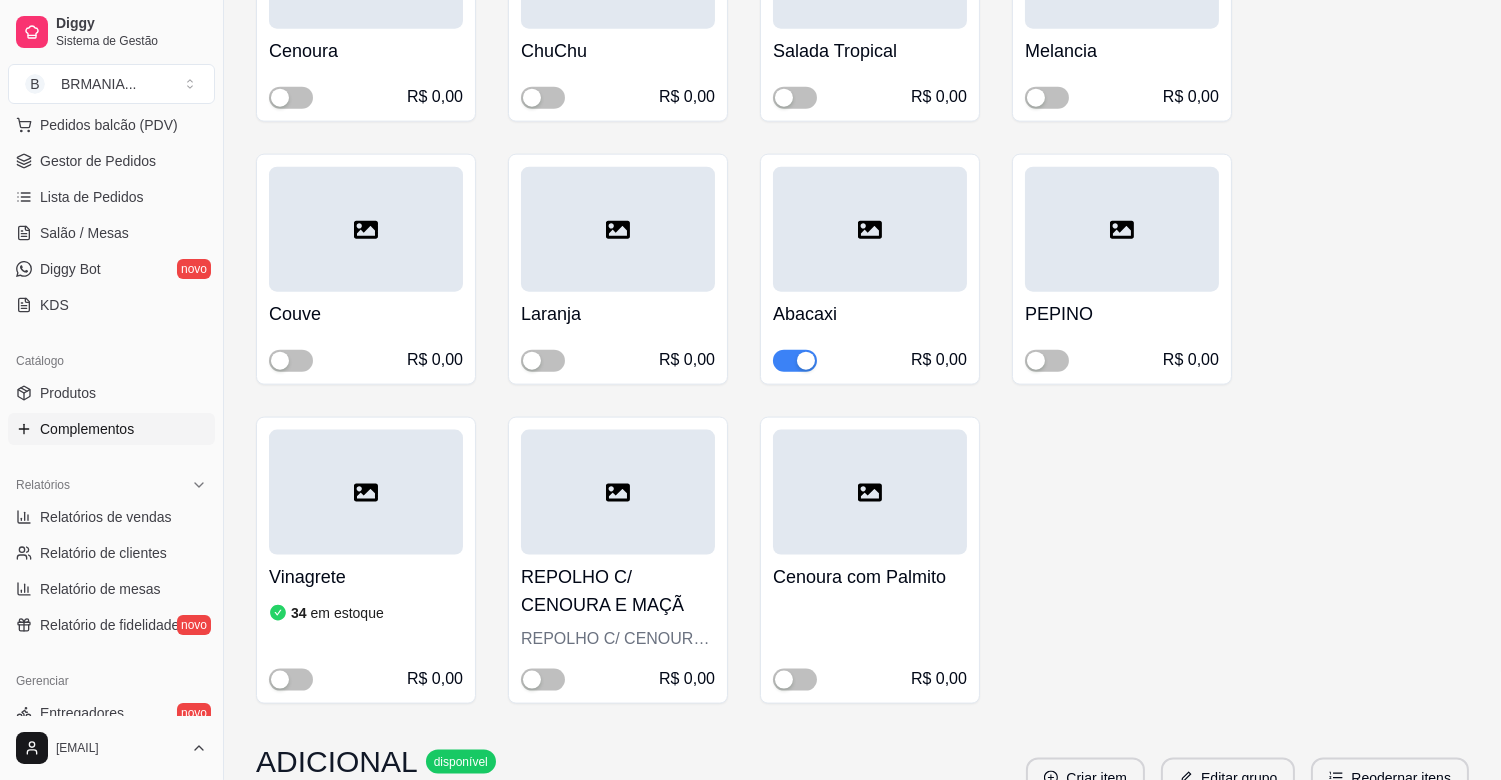 scroll, scrollTop: 4652, scrollLeft: 0, axis: vertical 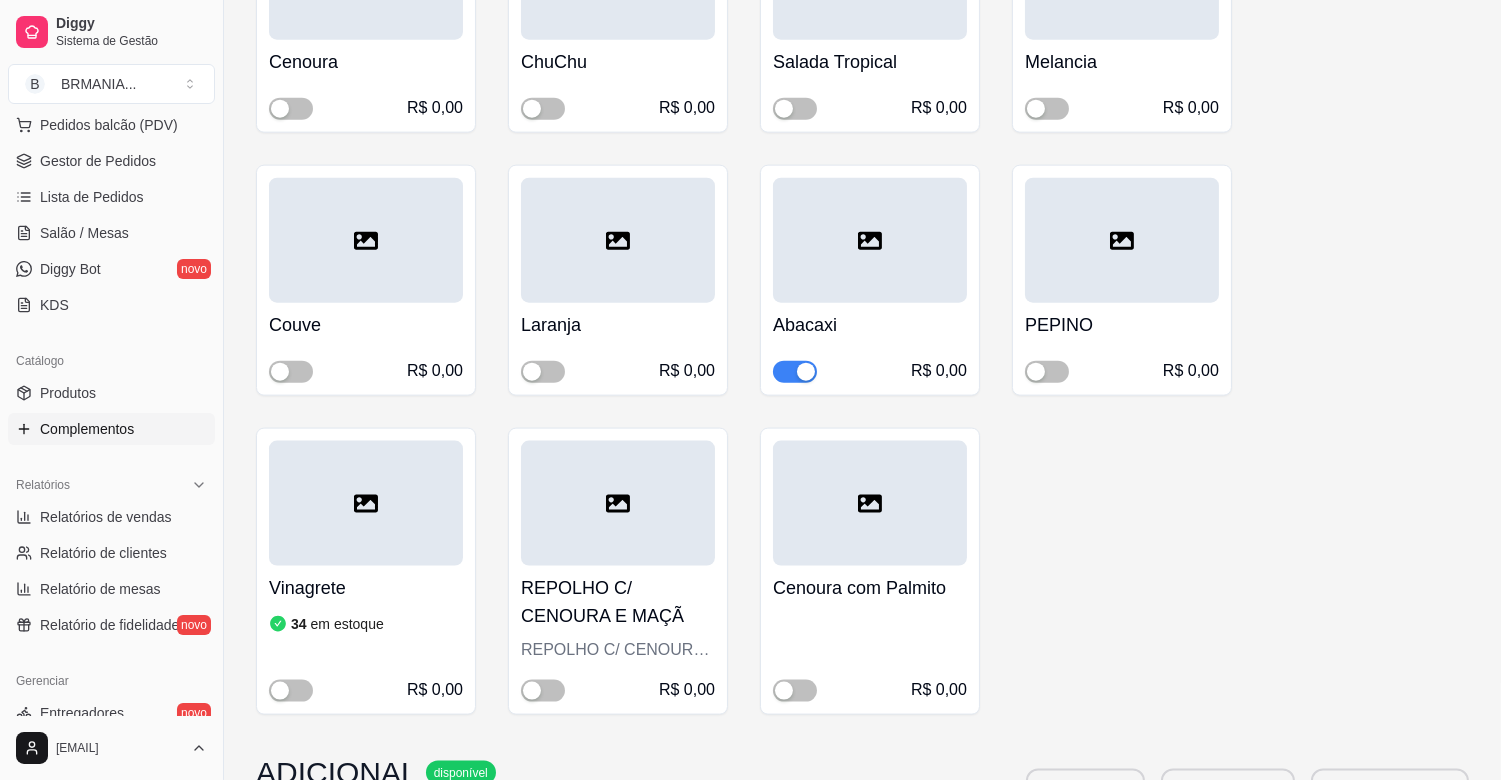 click at bounding box center (806, 372) 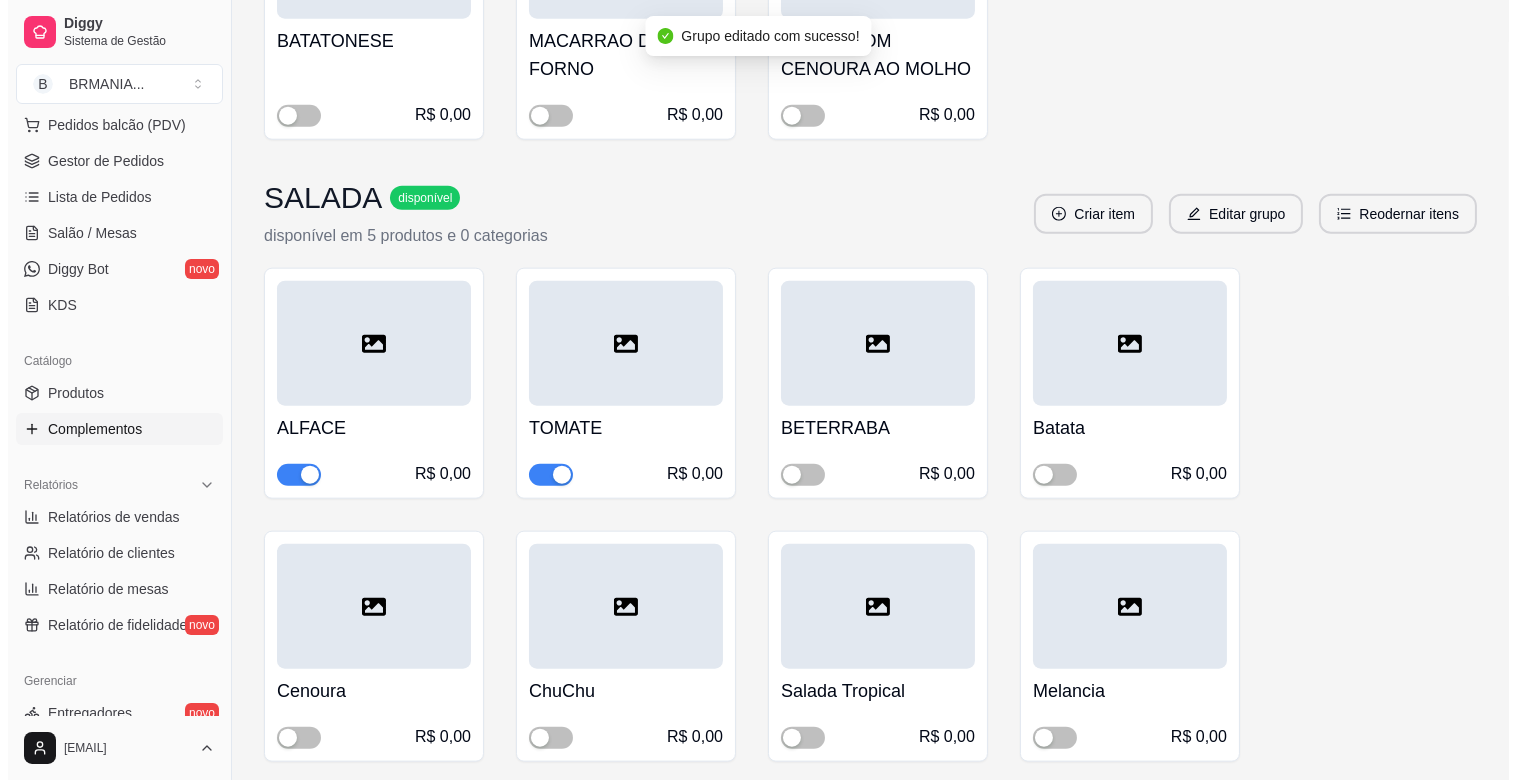 scroll, scrollTop: 3986, scrollLeft: 0, axis: vertical 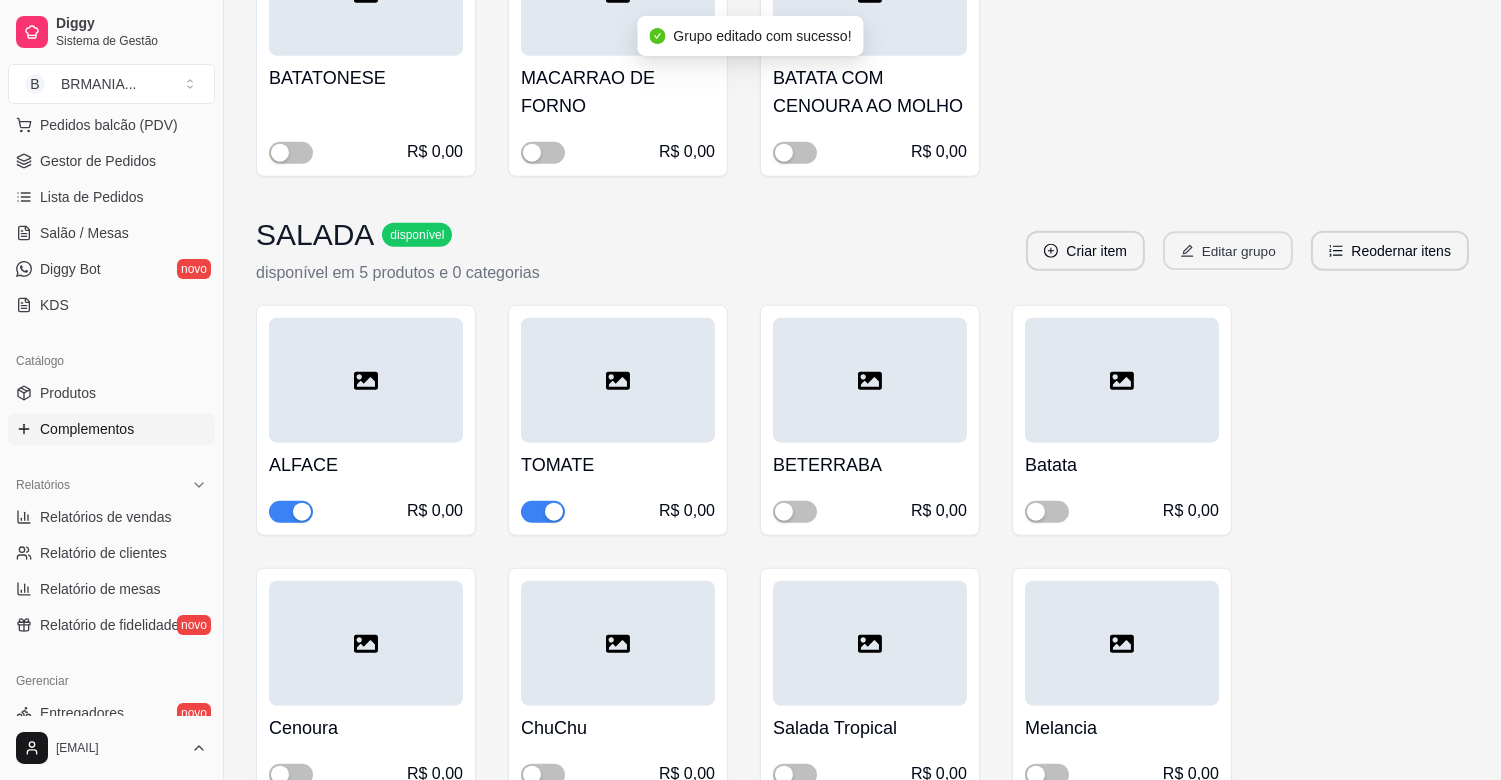click on "Editar grupo" at bounding box center [1228, 251] 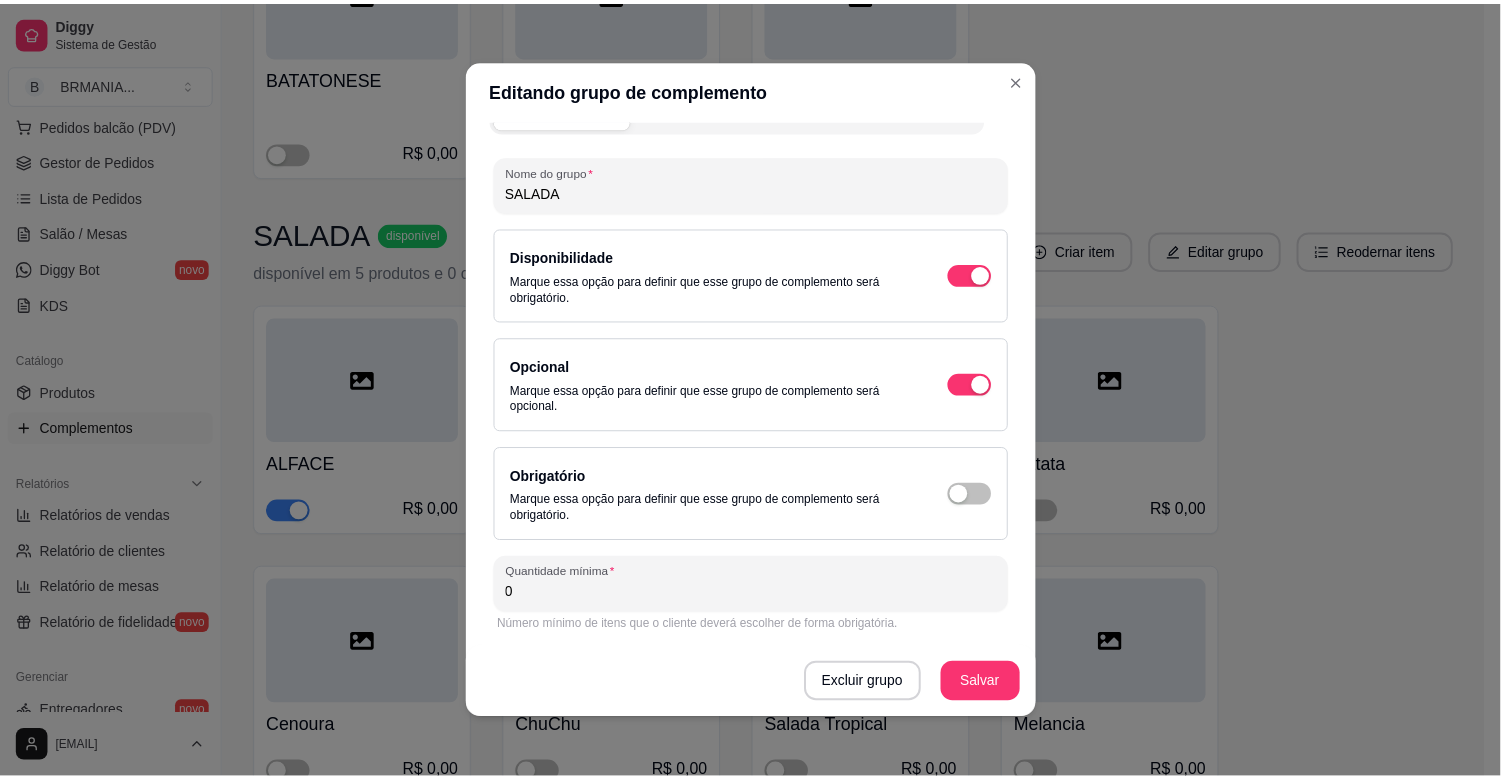 scroll, scrollTop: 134, scrollLeft: 0, axis: vertical 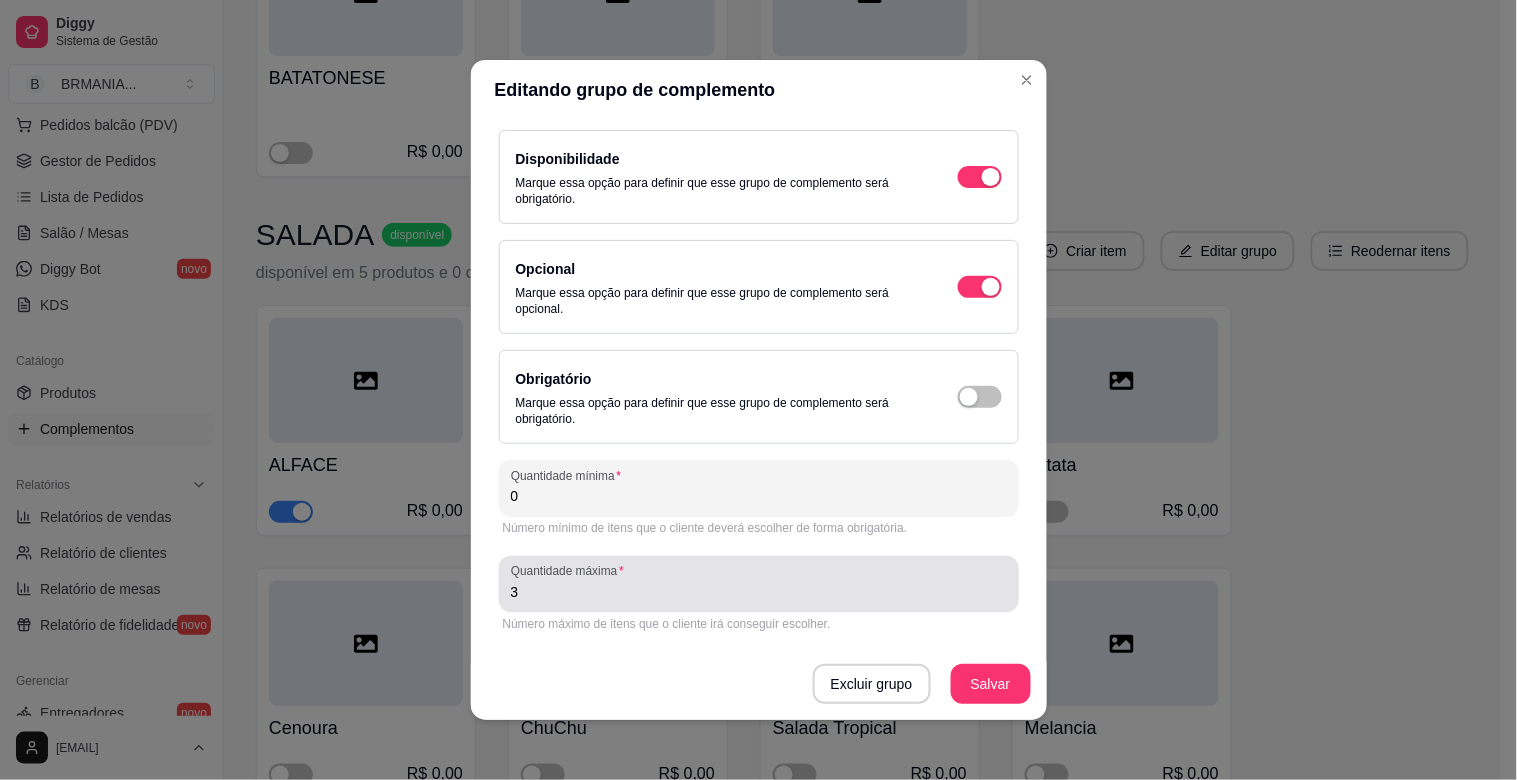 click on "3" at bounding box center (759, 592) 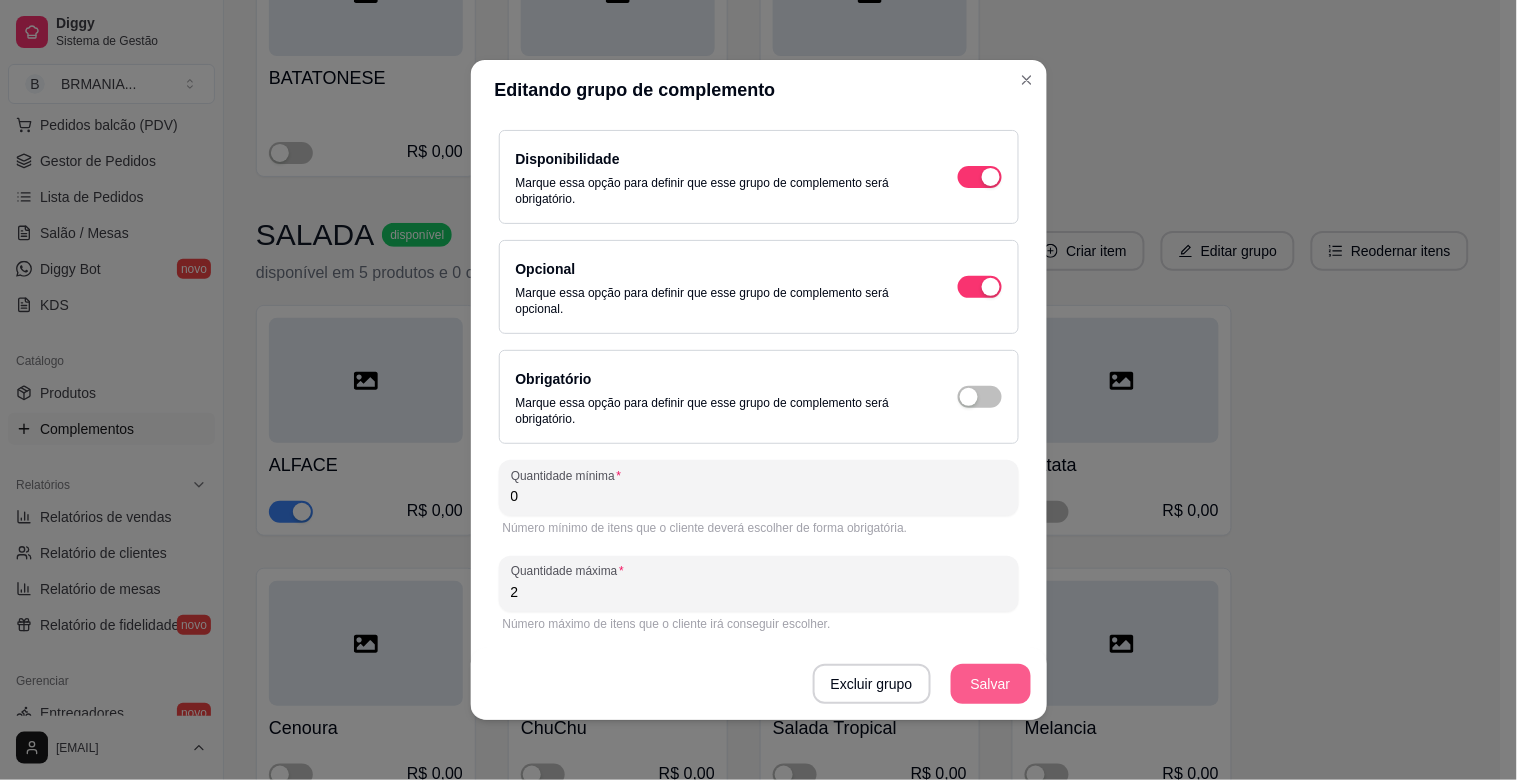 type on "2" 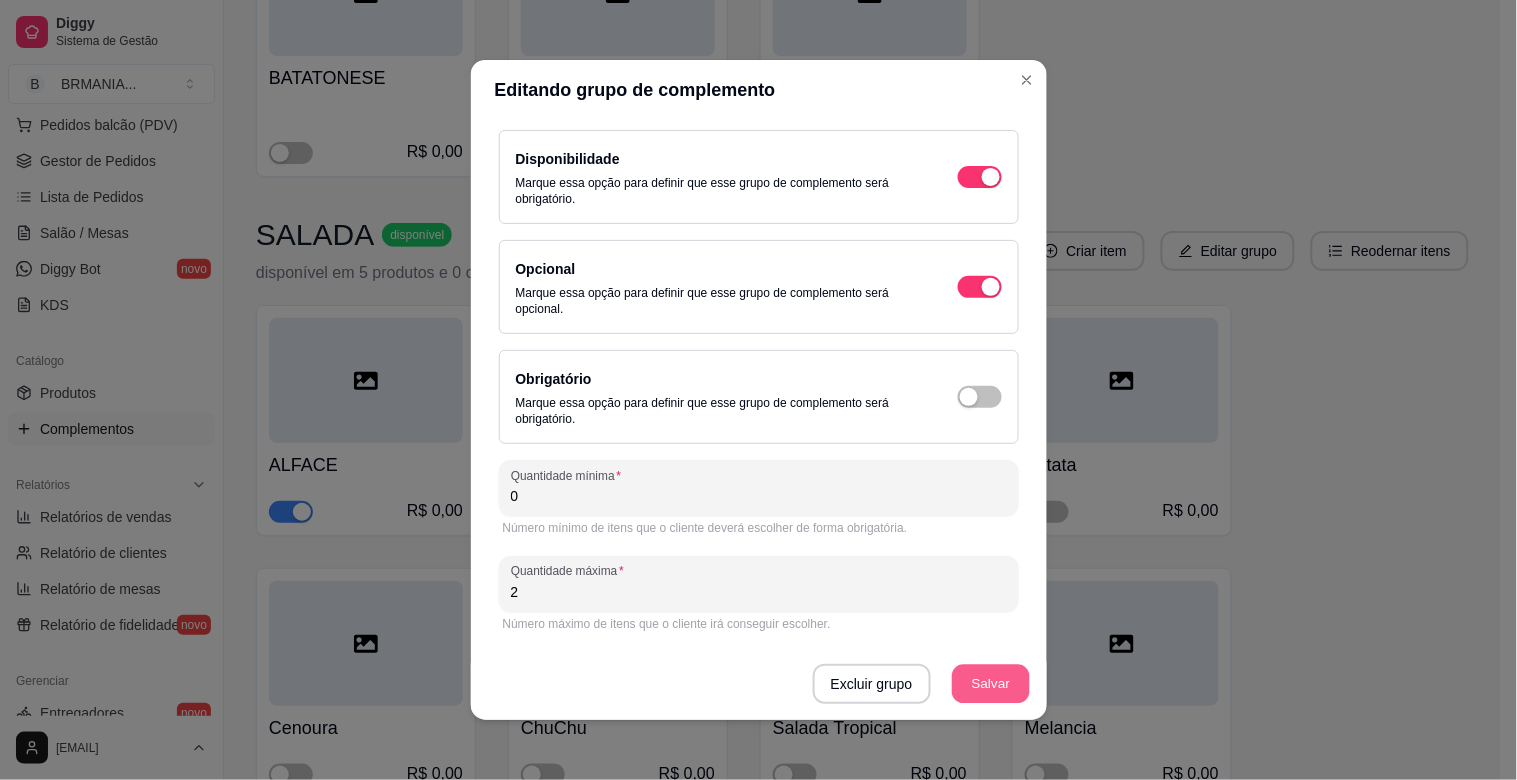click on "Salvar" at bounding box center [991, 684] 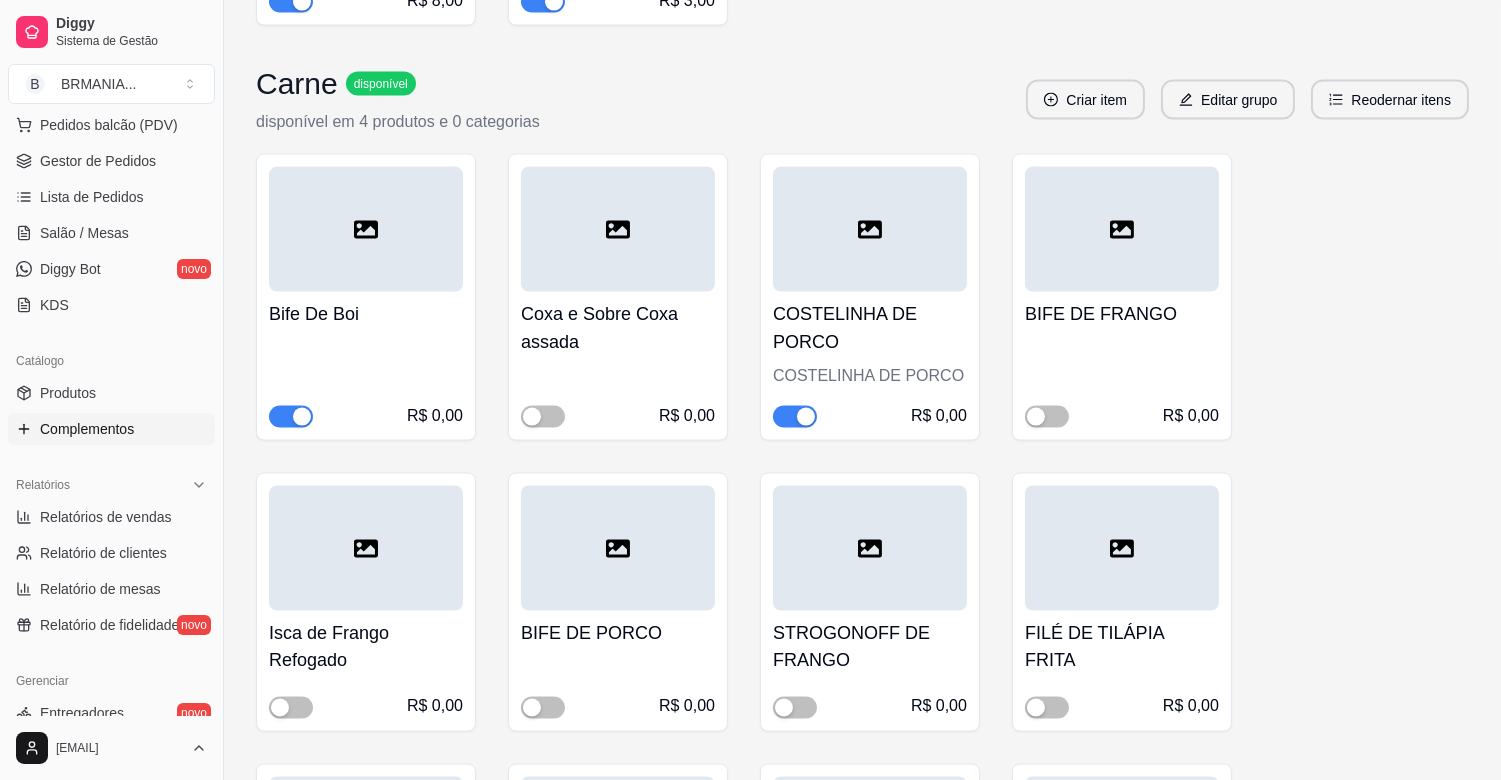 scroll, scrollTop: 6135, scrollLeft: 0, axis: vertical 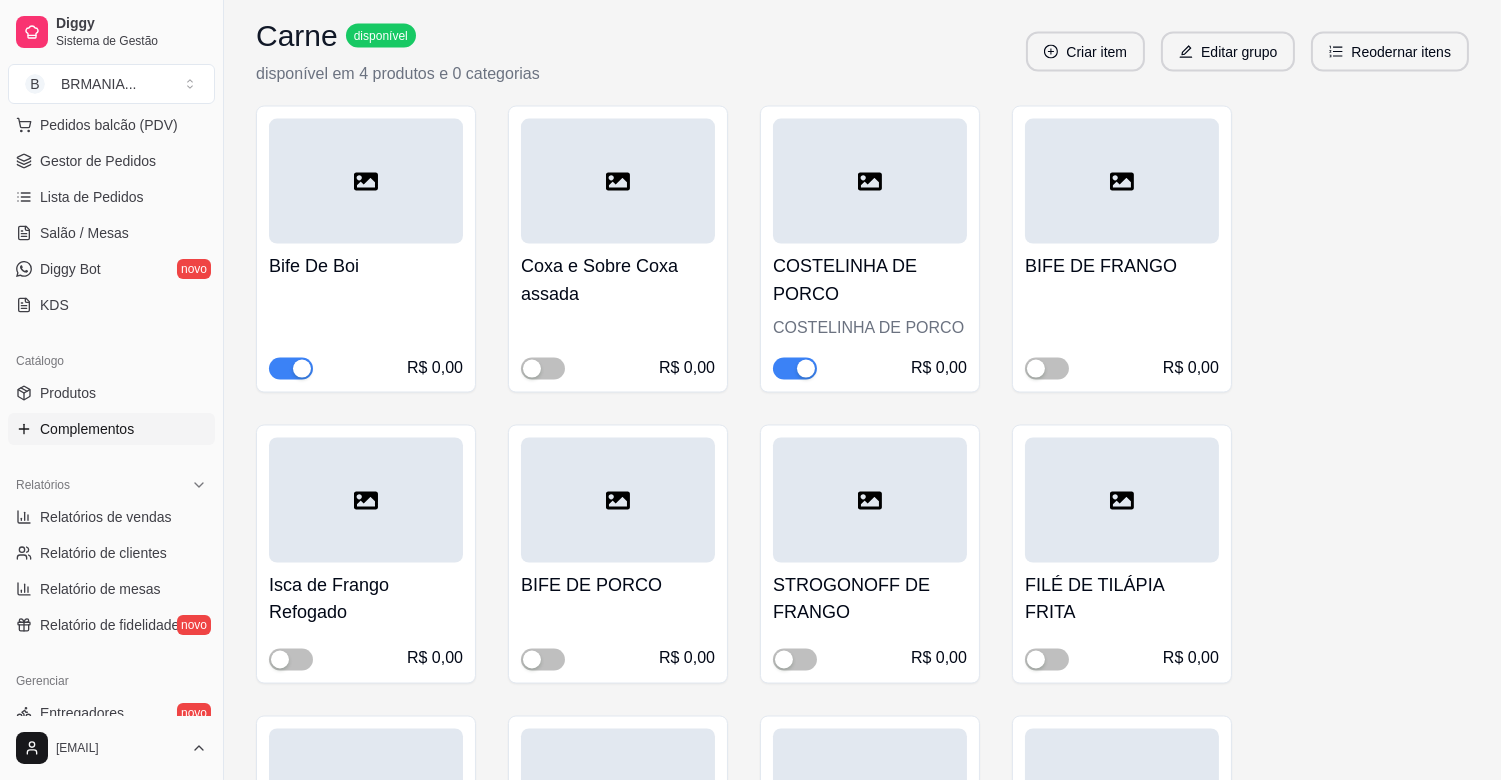 click at bounding box center (806, 369) 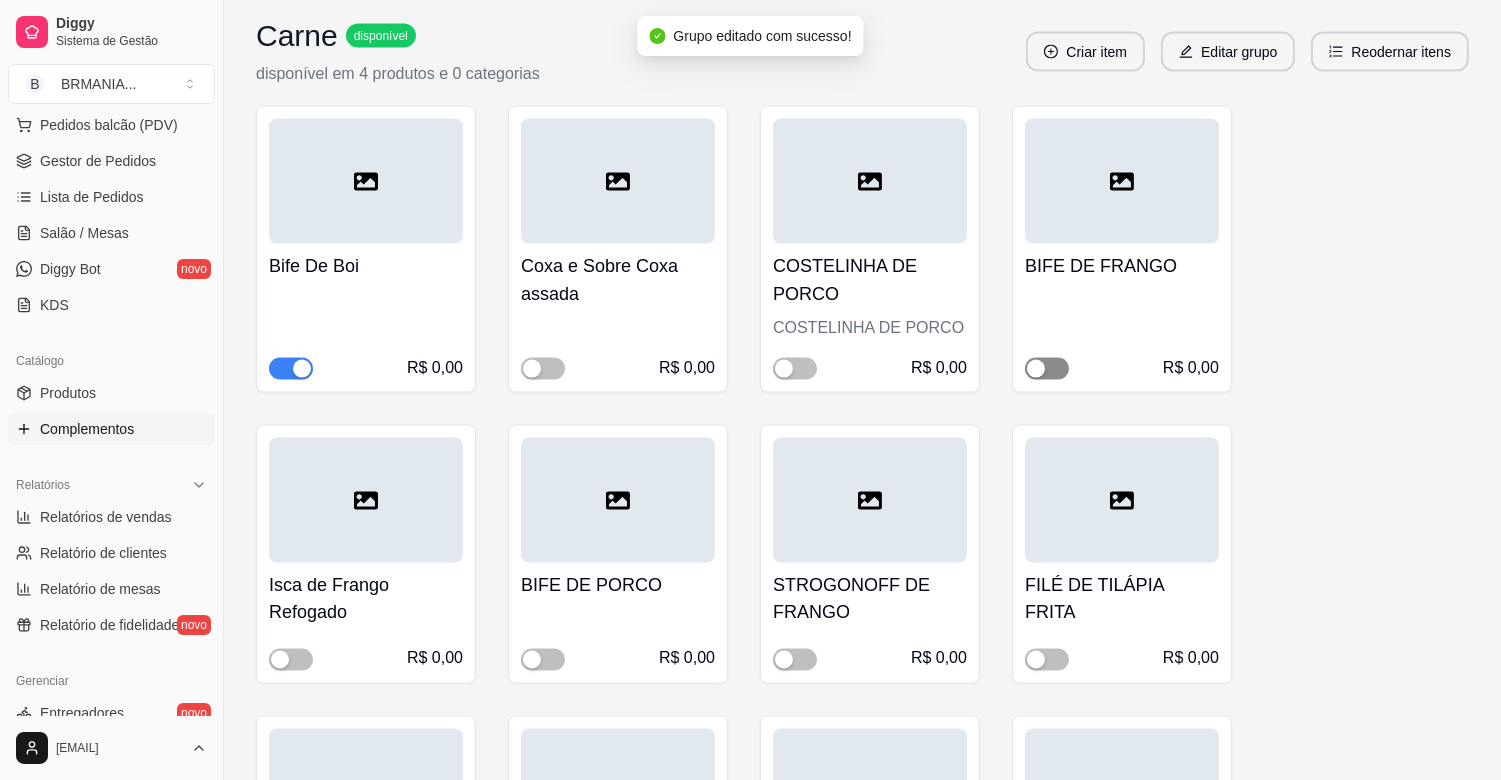 click at bounding box center (1047, 369) 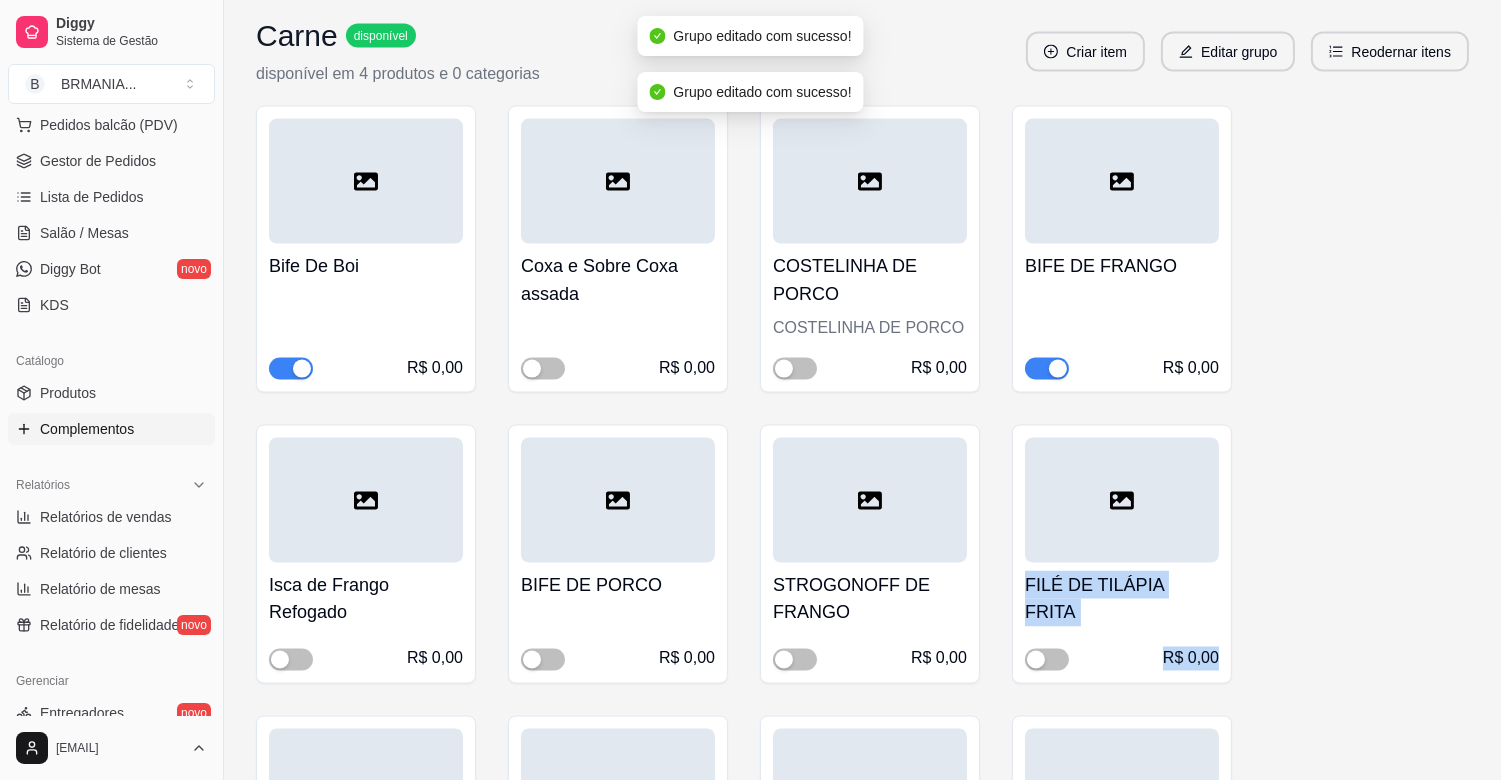 drag, startPoint x: 1500, startPoint y: 626, endPoint x: 1492, endPoint y: 542, distance: 84.38009 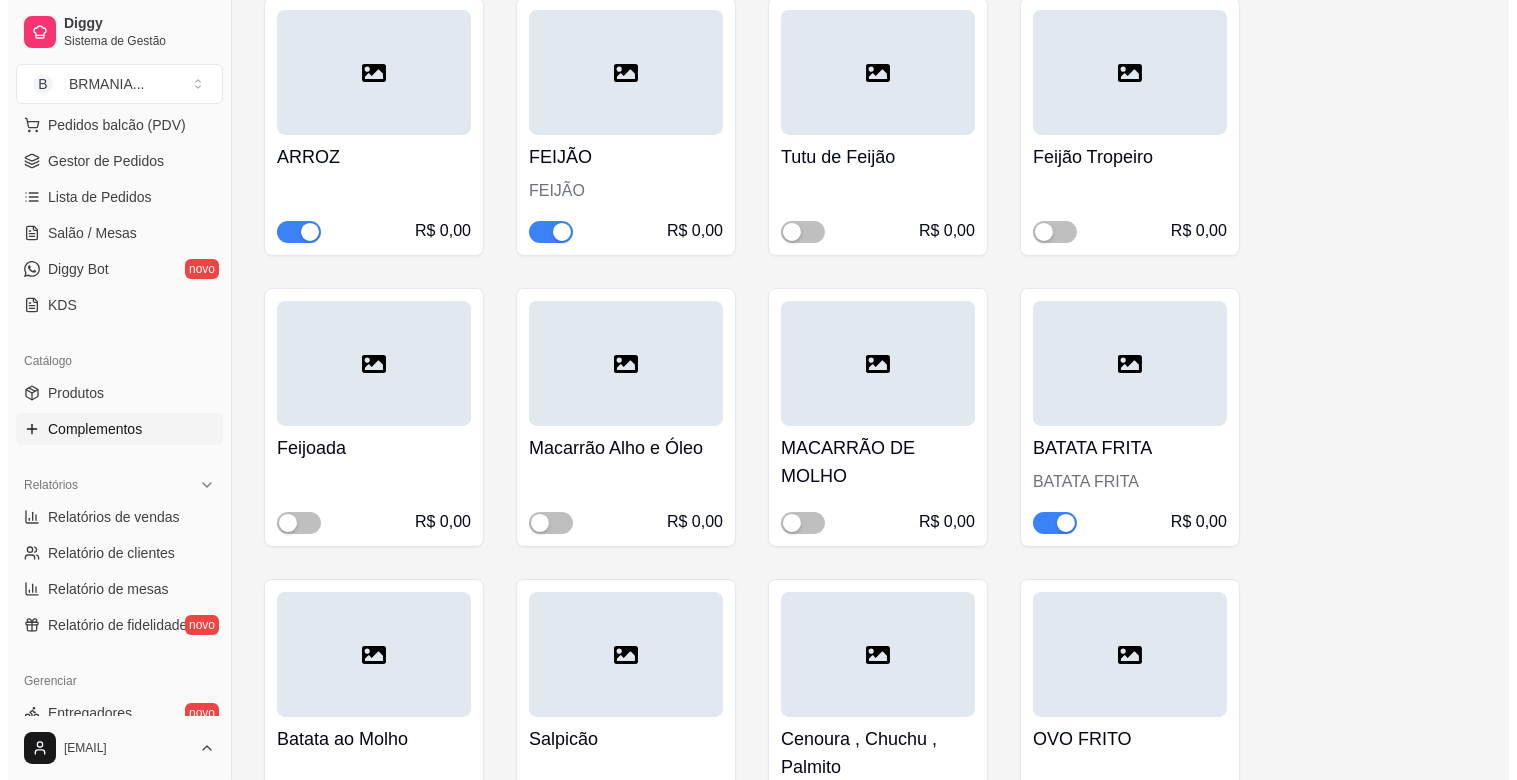 scroll, scrollTop: 0, scrollLeft: 0, axis: both 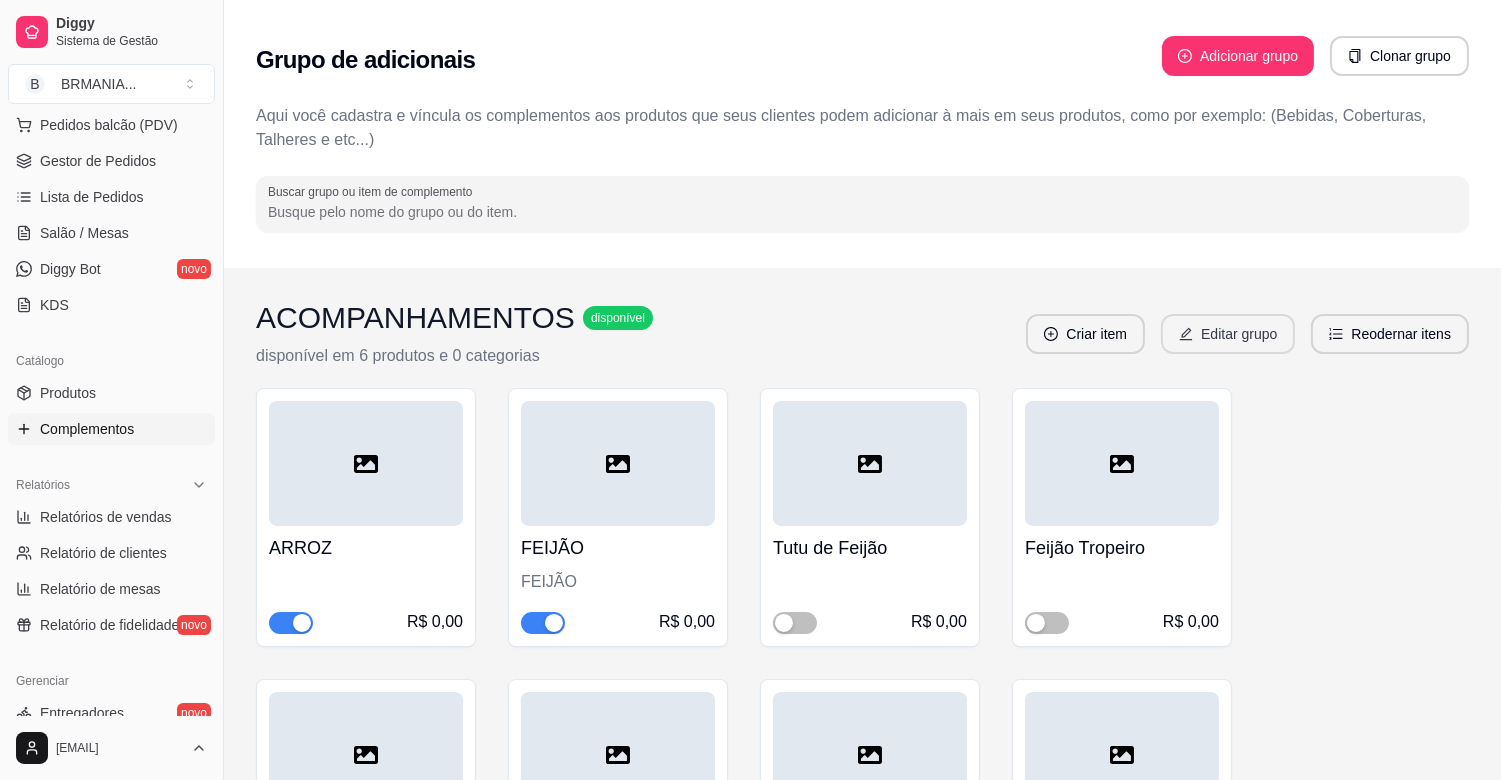 click on "Editar grupo" at bounding box center [1228, 334] 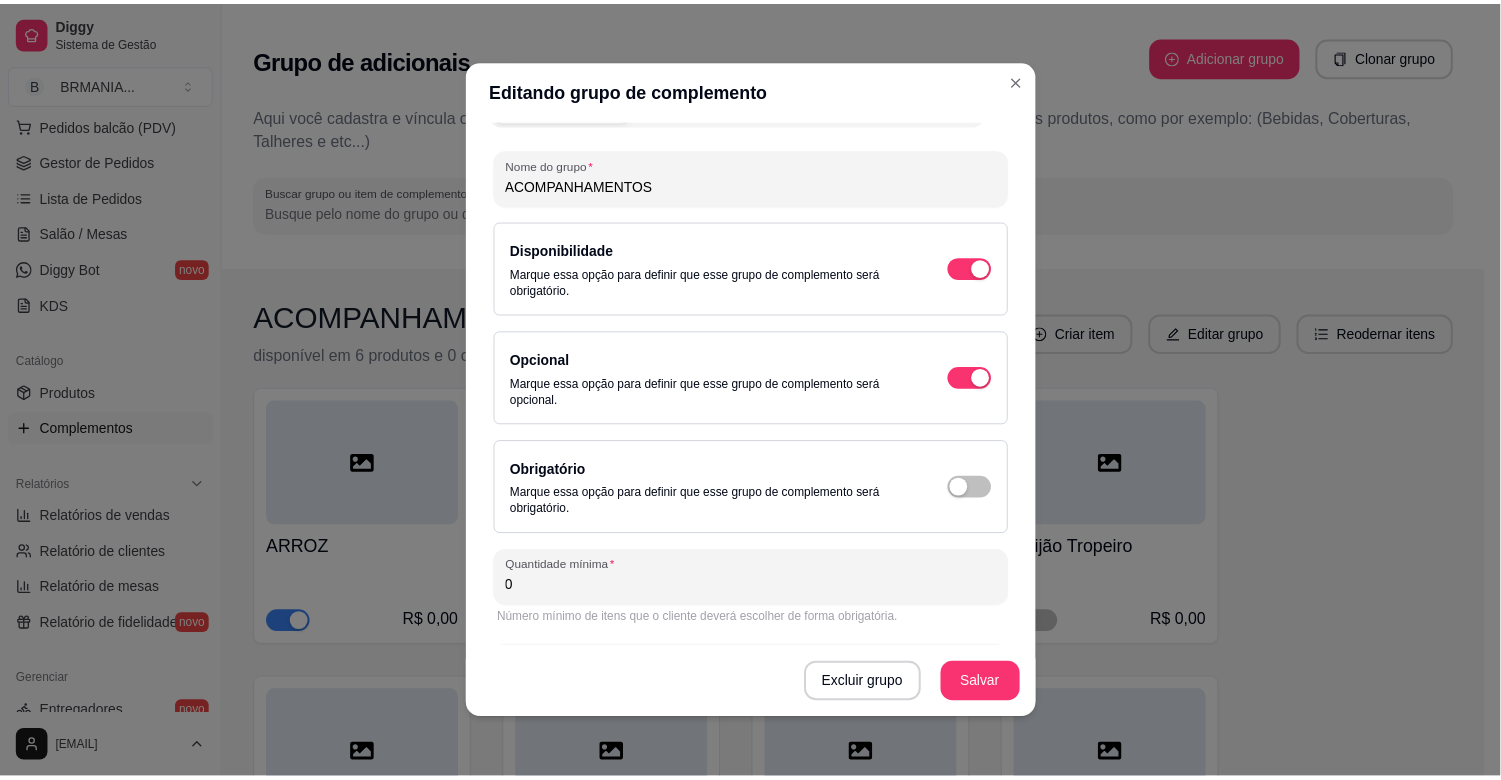 scroll, scrollTop: 134, scrollLeft: 0, axis: vertical 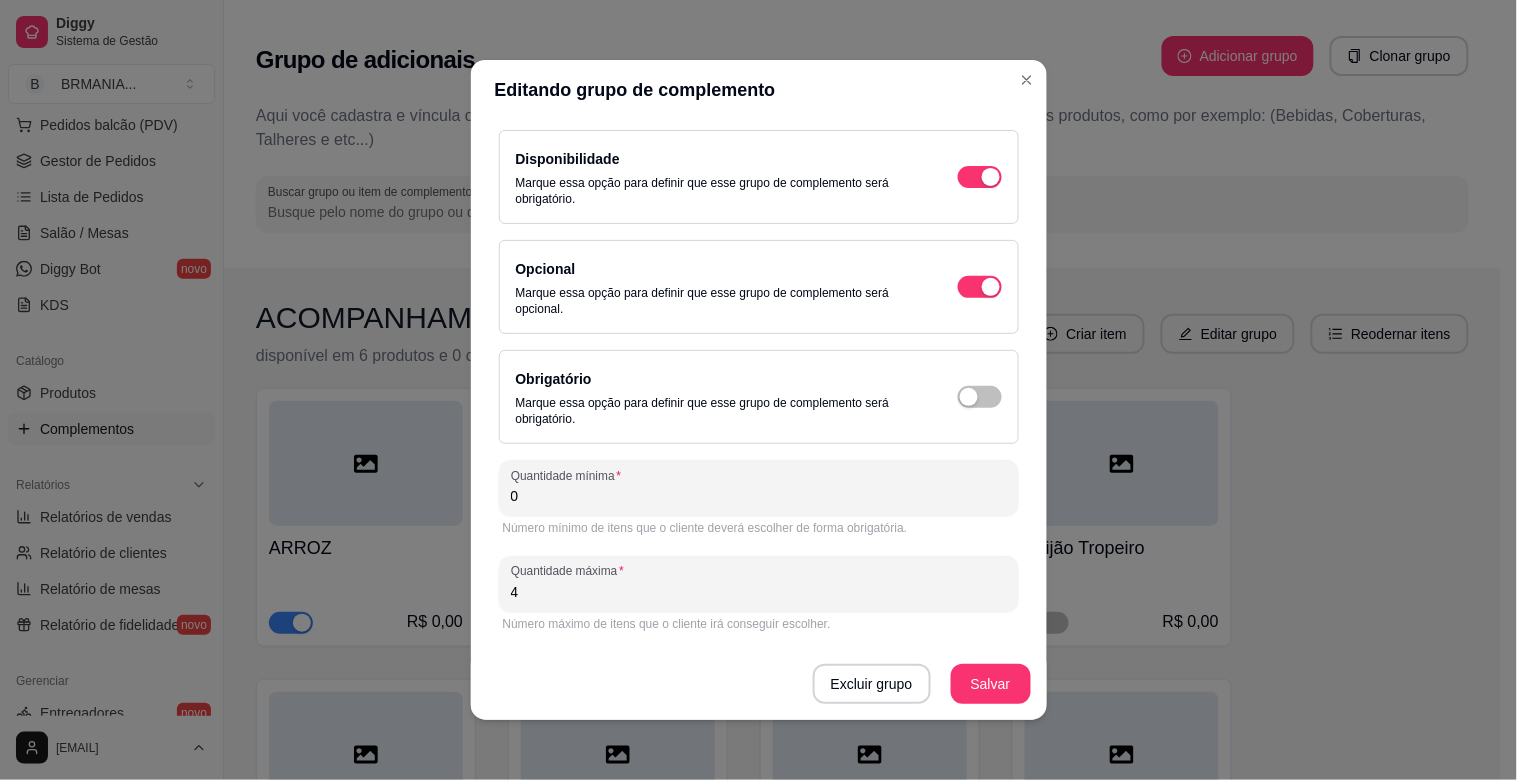 drag, startPoint x: 542, startPoint y: 550, endPoint x: 526, endPoint y: 580, distance: 34 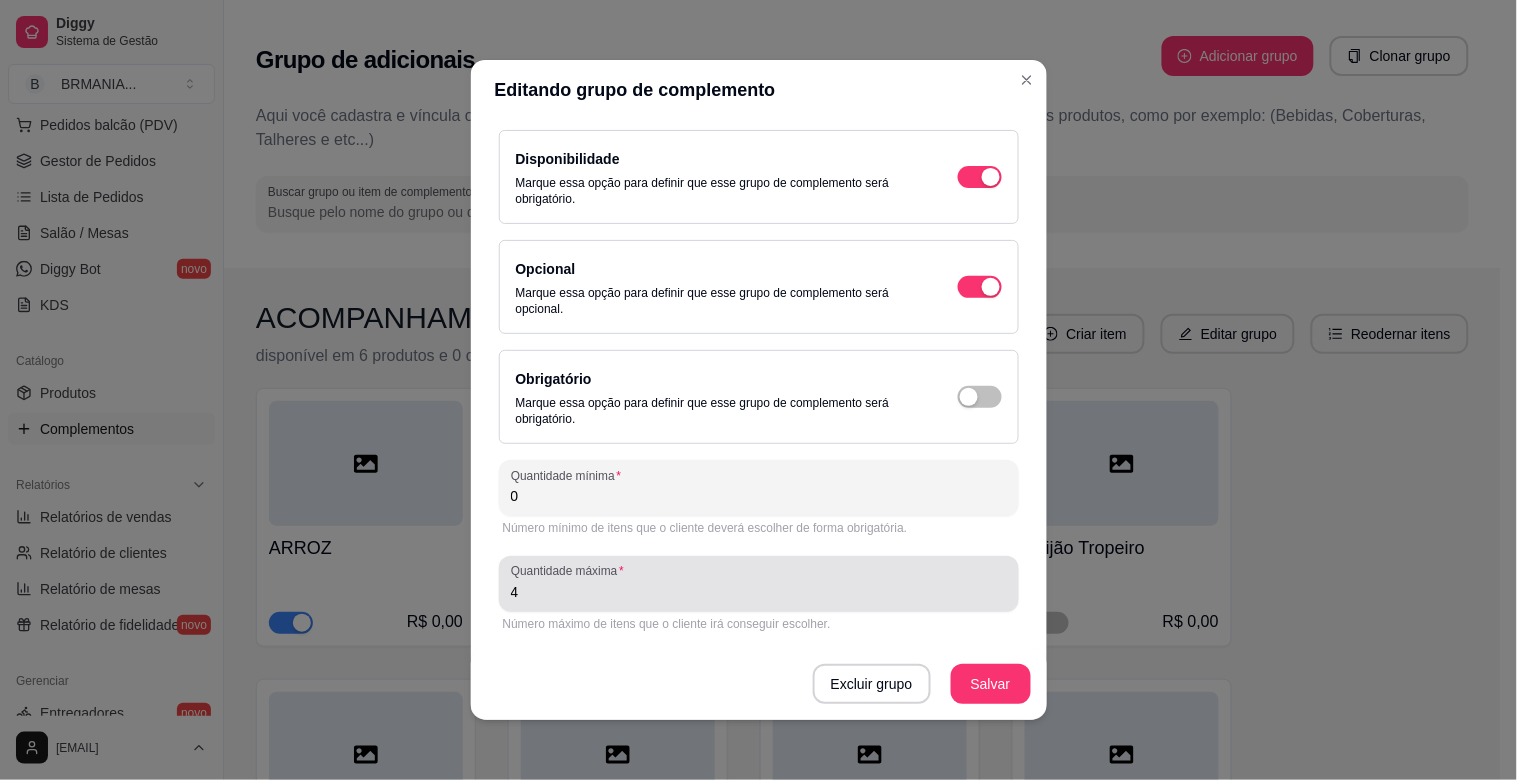 click on "4" at bounding box center [759, 592] 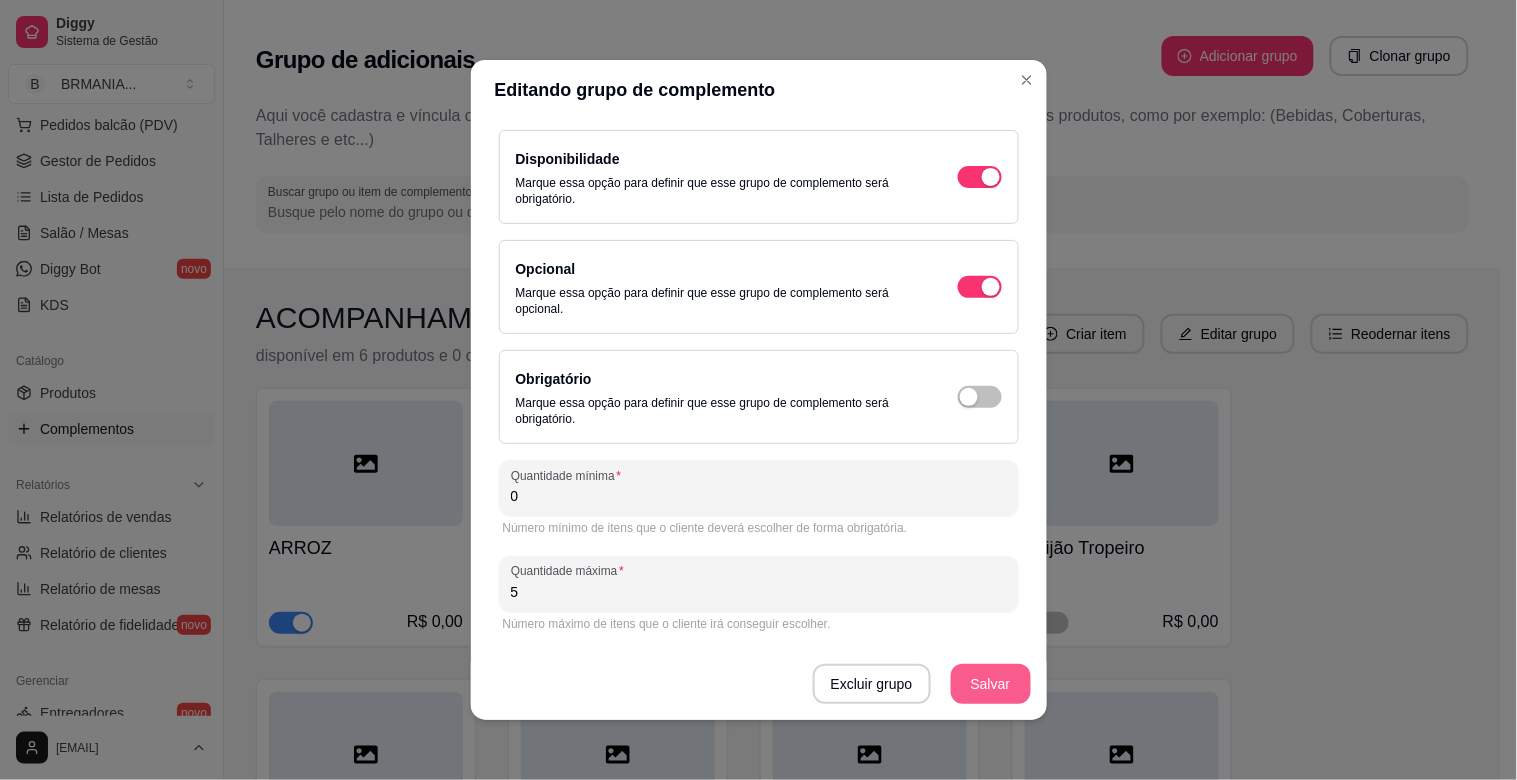 type on "5" 